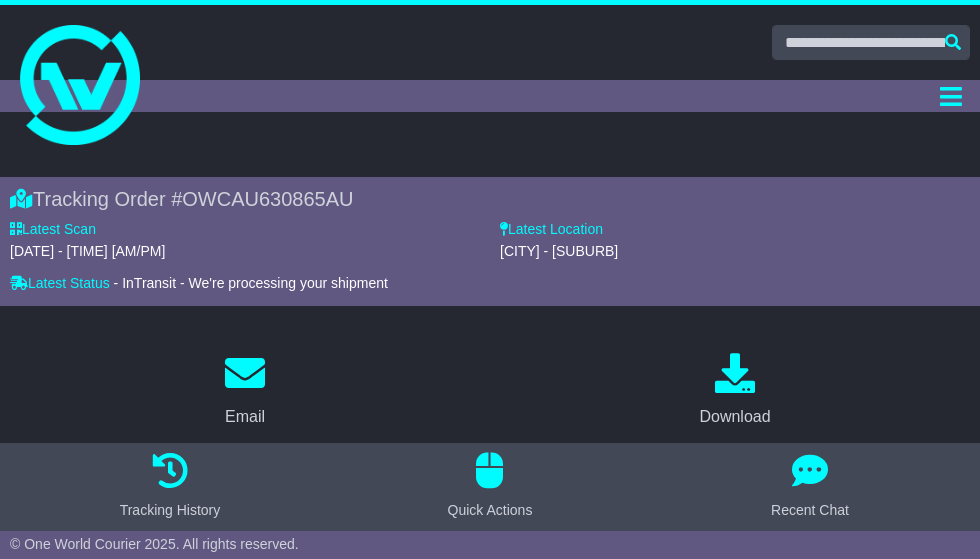 scroll, scrollTop: 0, scrollLeft: 0, axis: both 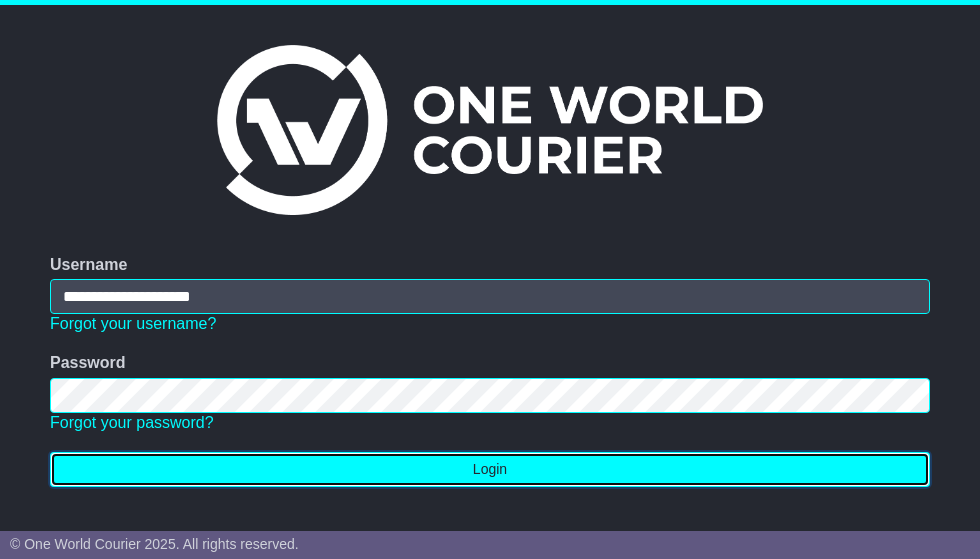 click on "Login" at bounding box center (490, 469) 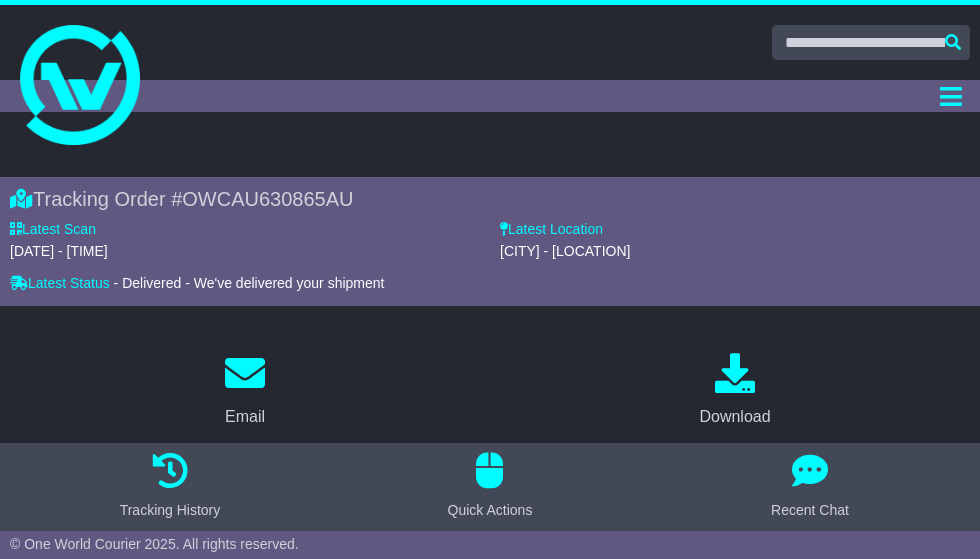 scroll, scrollTop: 0, scrollLeft: 0, axis: both 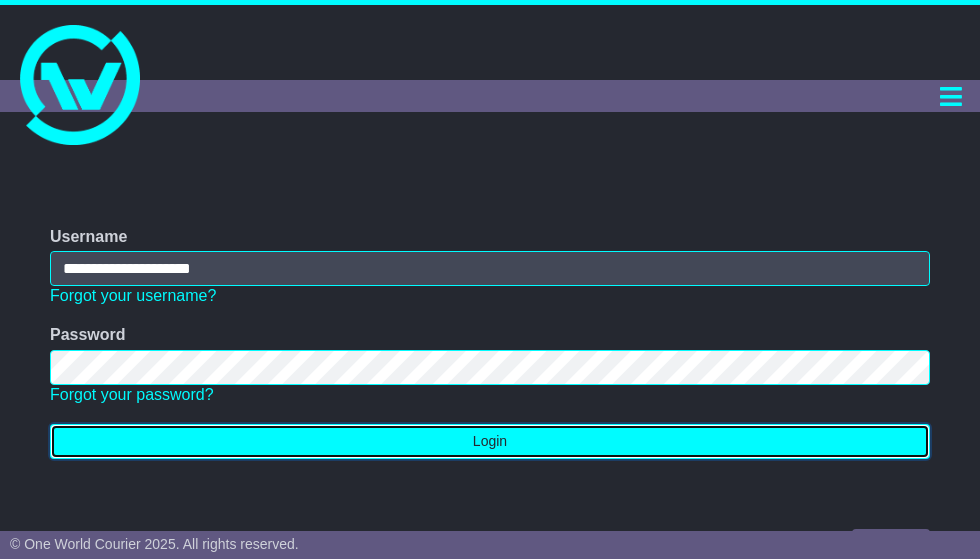 click on "Login" at bounding box center [490, 441] 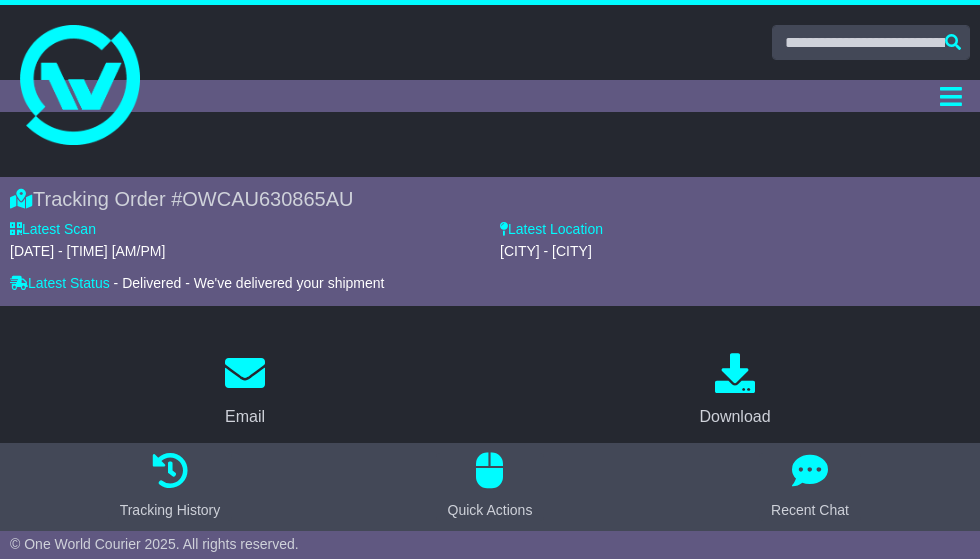 scroll, scrollTop: 0, scrollLeft: 0, axis: both 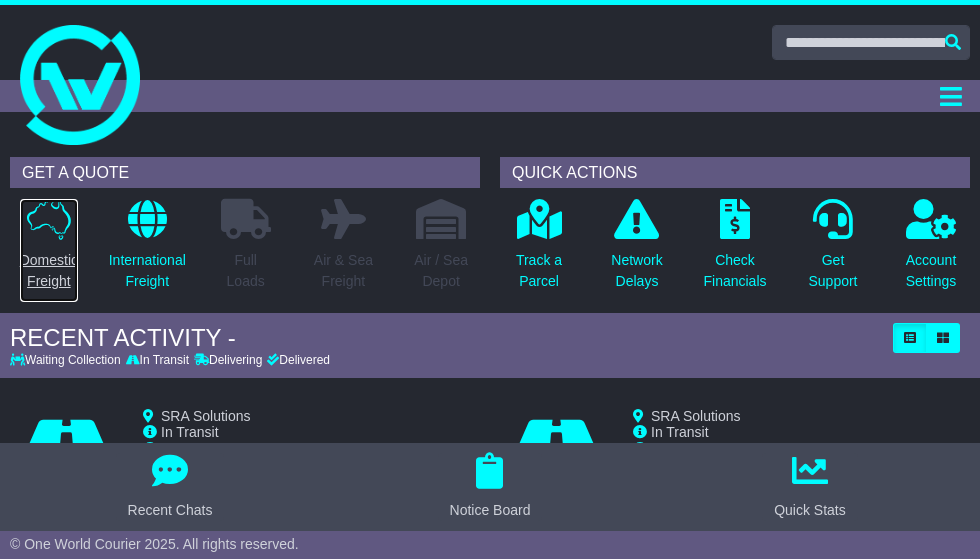 click at bounding box center (49, 219) 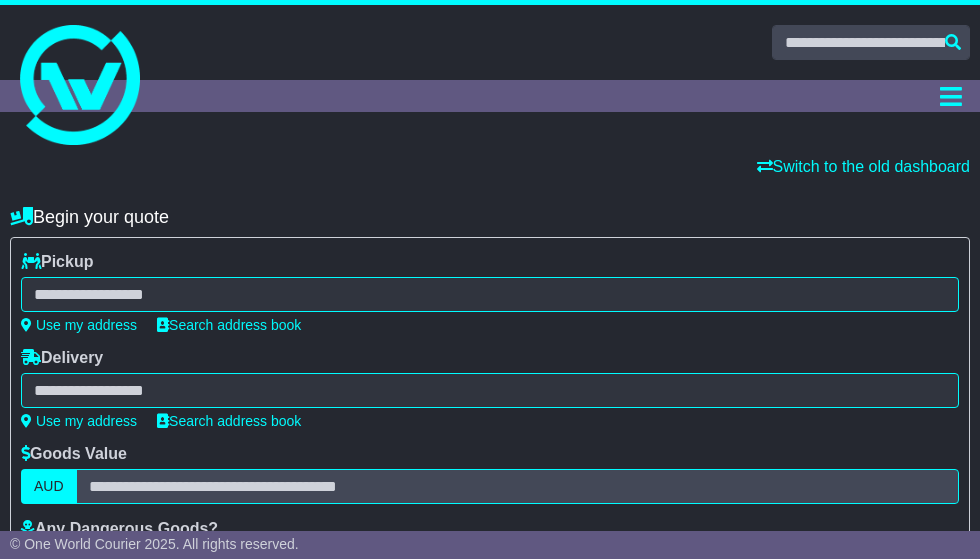scroll, scrollTop: 0, scrollLeft: 0, axis: both 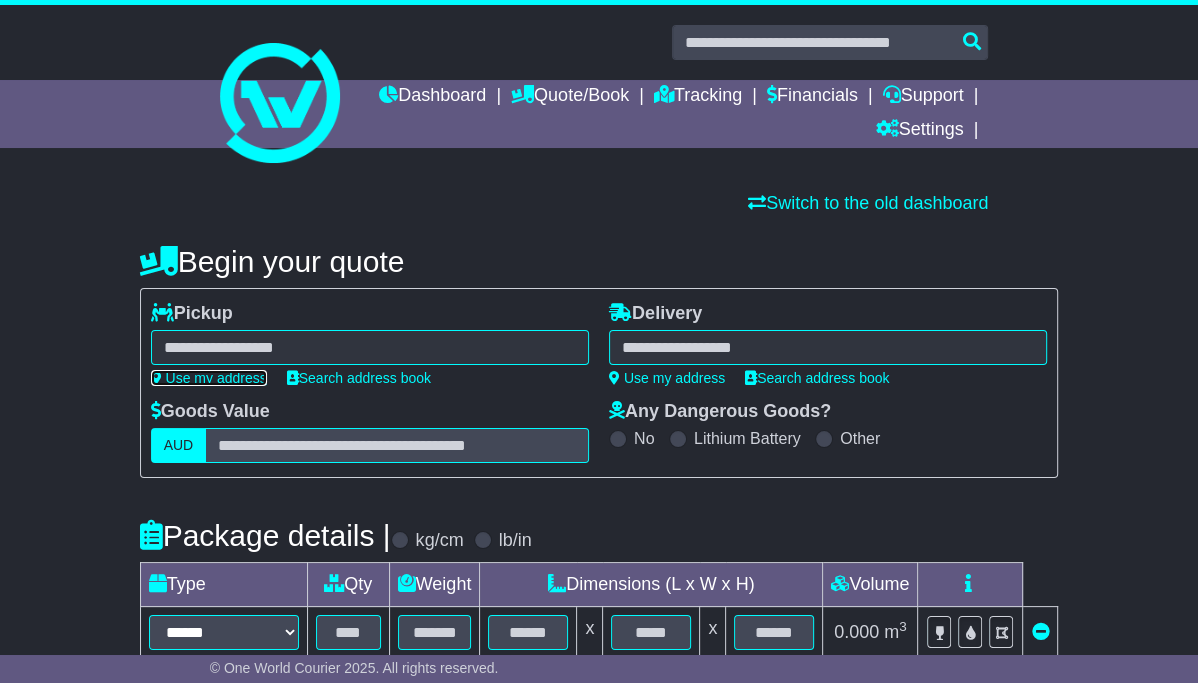 click on "Use my address" at bounding box center [209, 378] 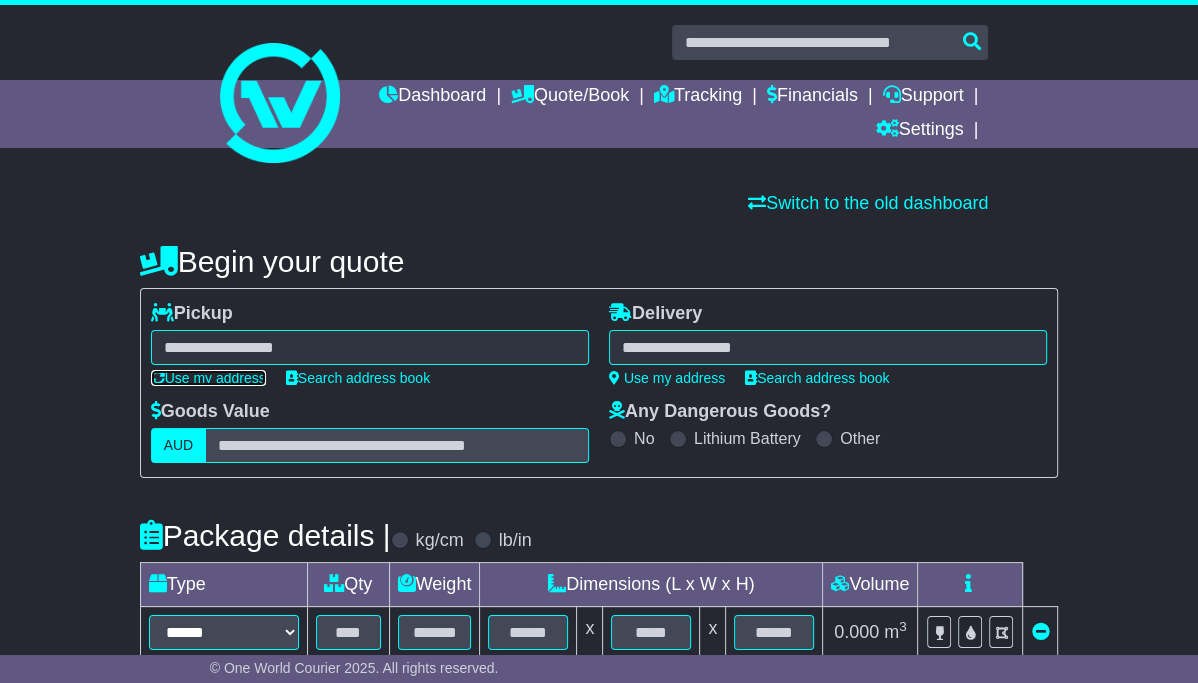 type on "**********" 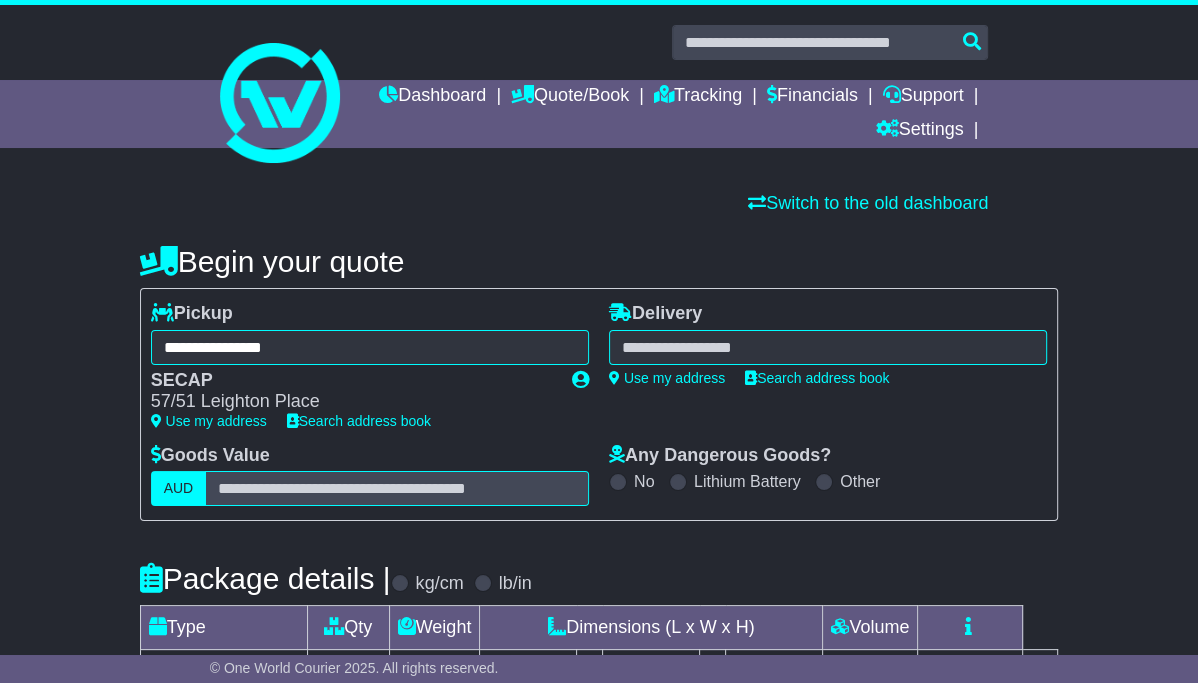 click at bounding box center (828, 347) 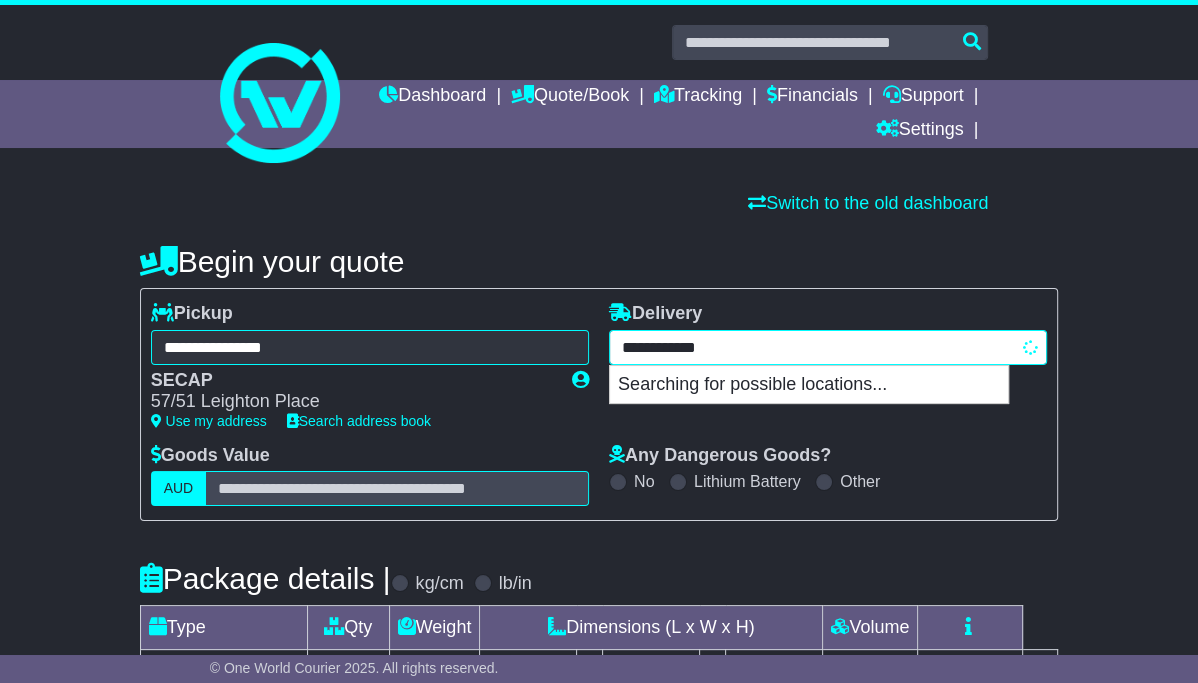 type on "**********" 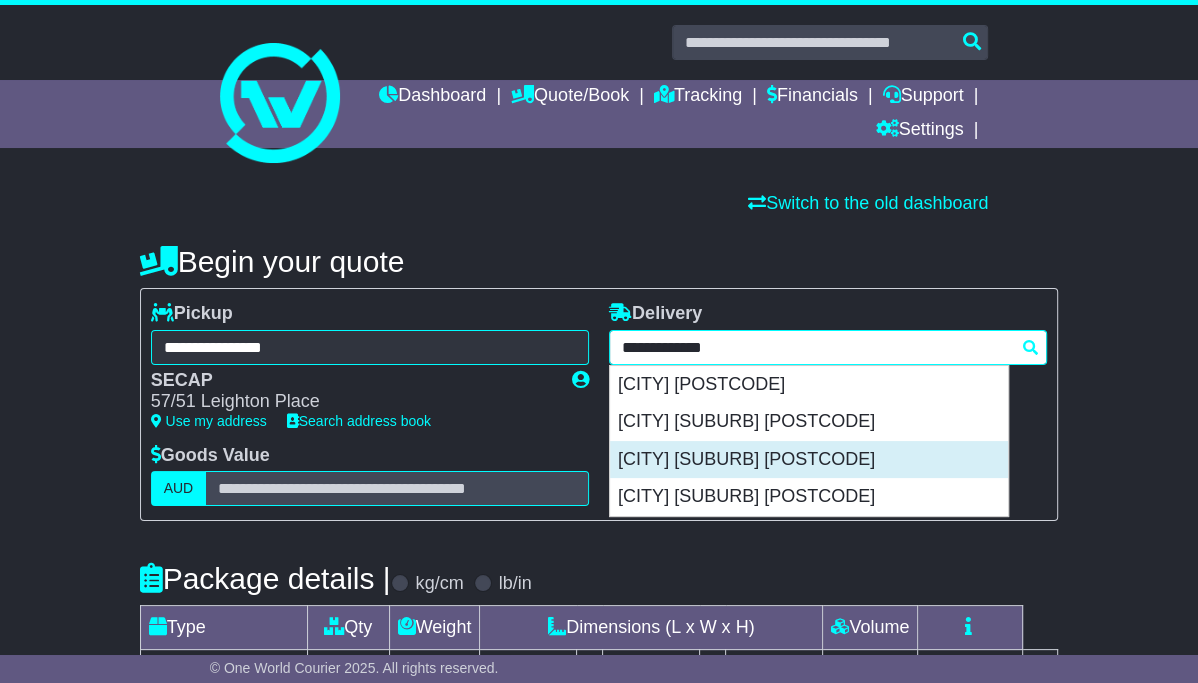 click on "QUEANBEYAN EAST 2620" at bounding box center (809, 460) 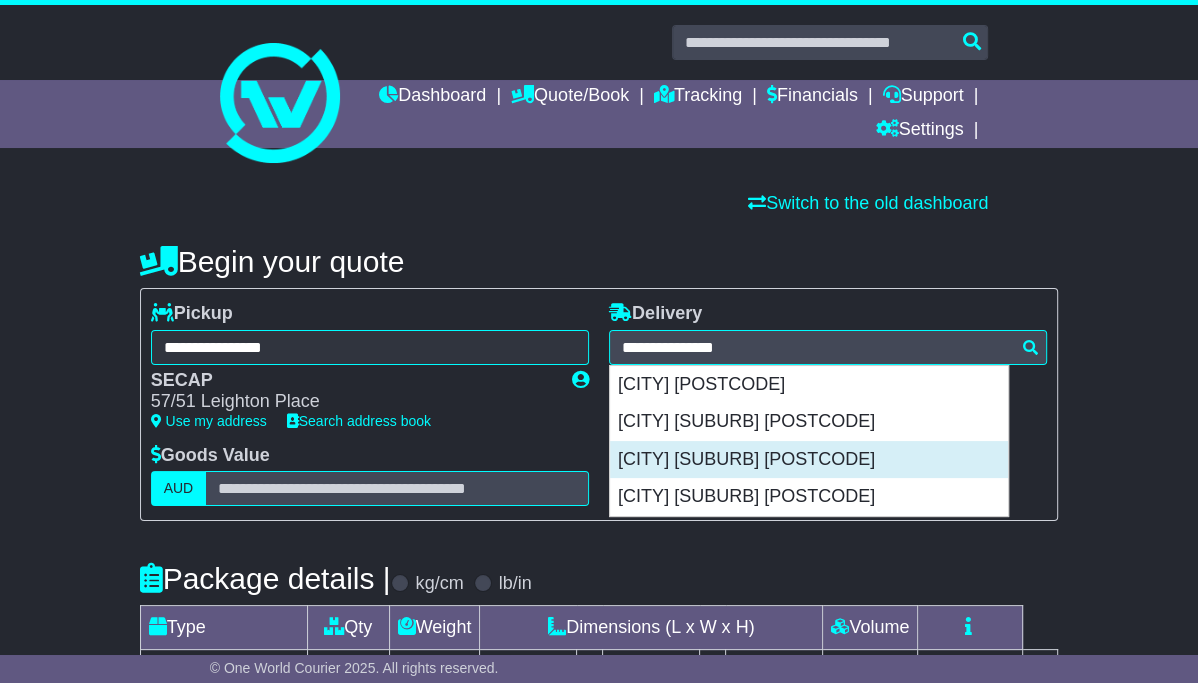 type on "**********" 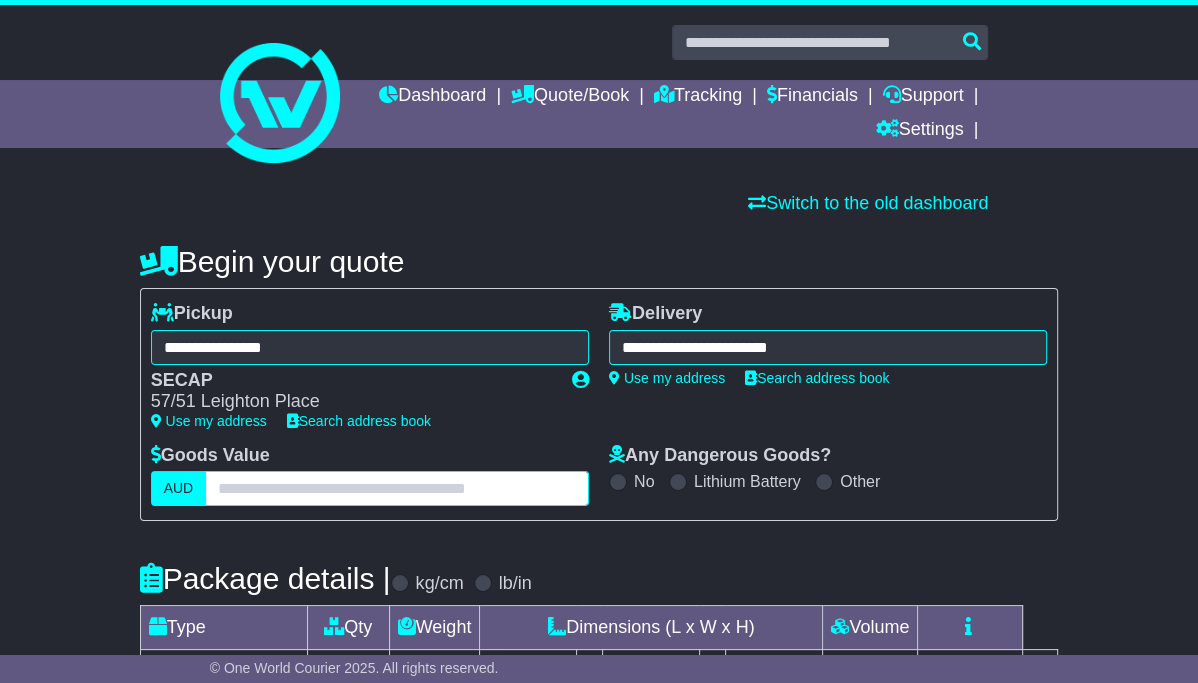 click at bounding box center (397, 488) 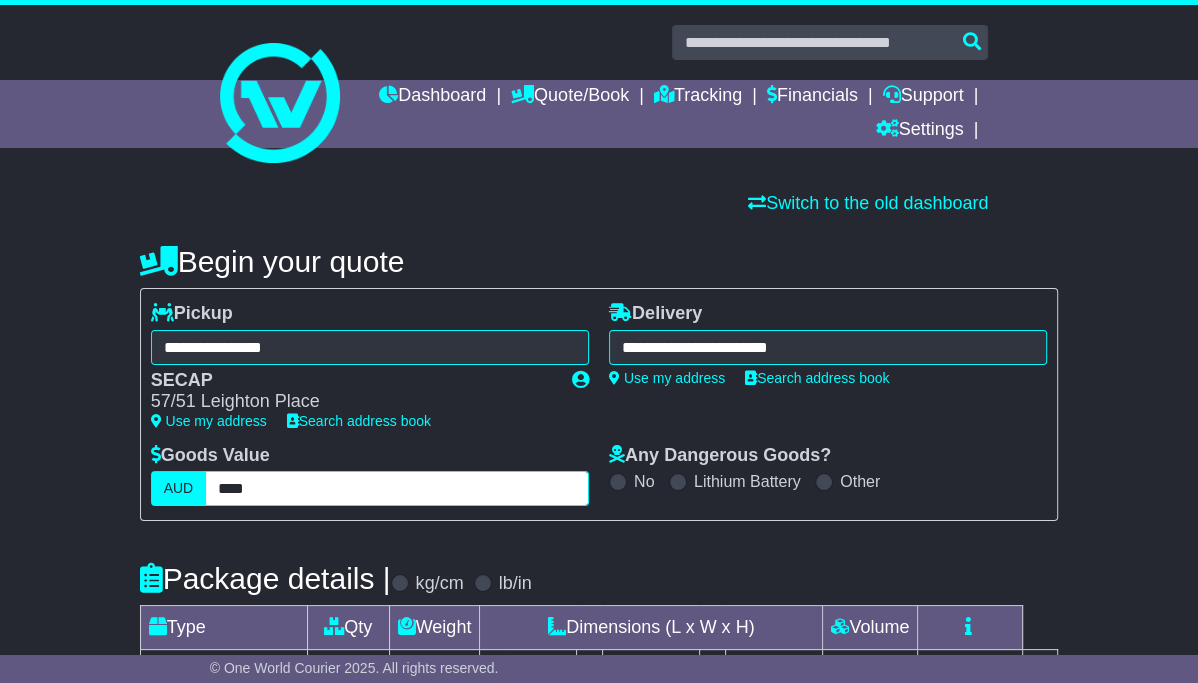 type on "****" 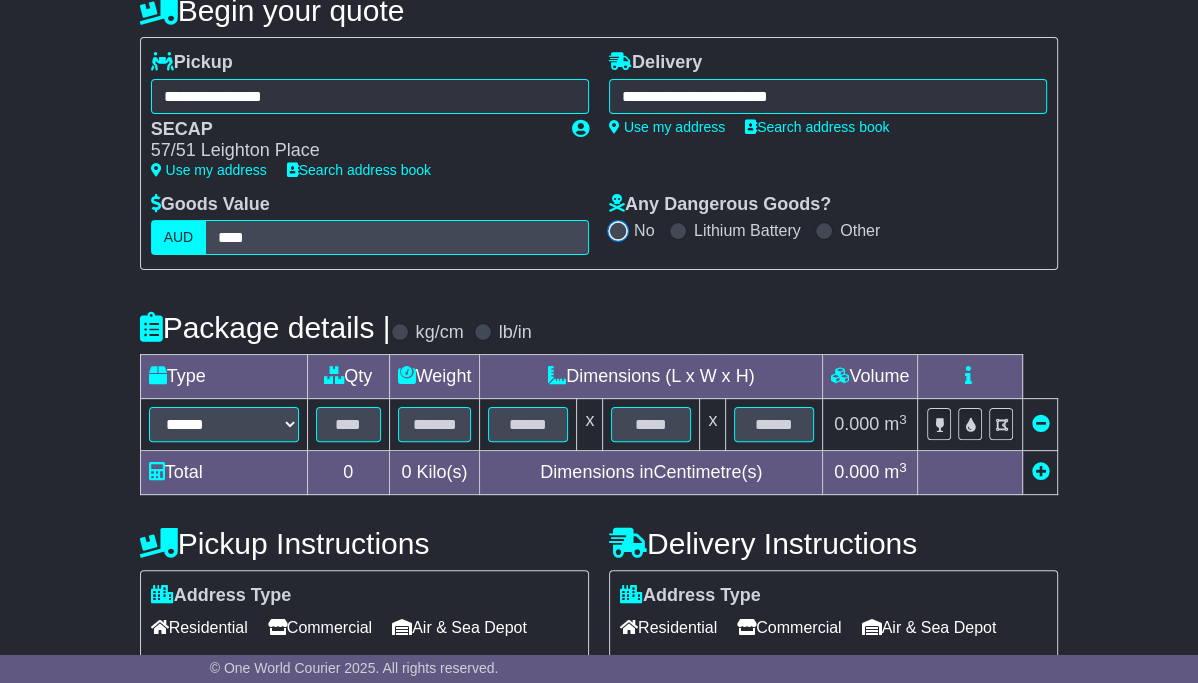 scroll, scrollTop: 252, scrollLeft: 0, axis: vertical 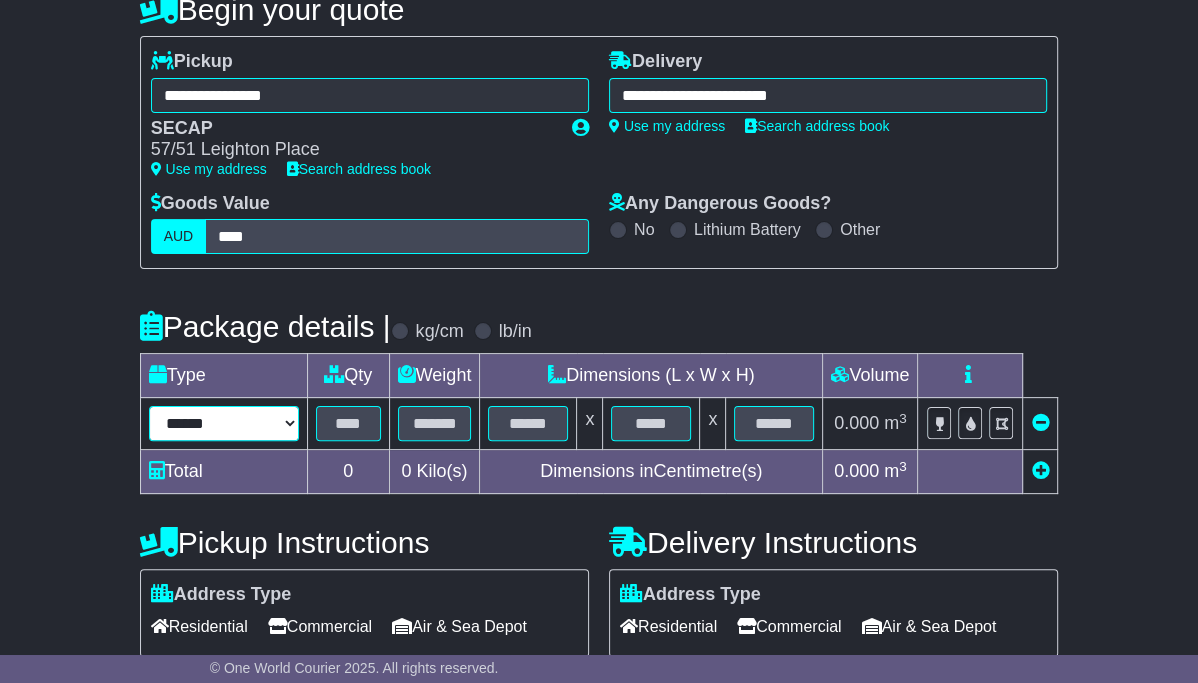 click on "****** ****** *** ******** ***** **** **** ****** *** *******" at bounding box center (224, 423) 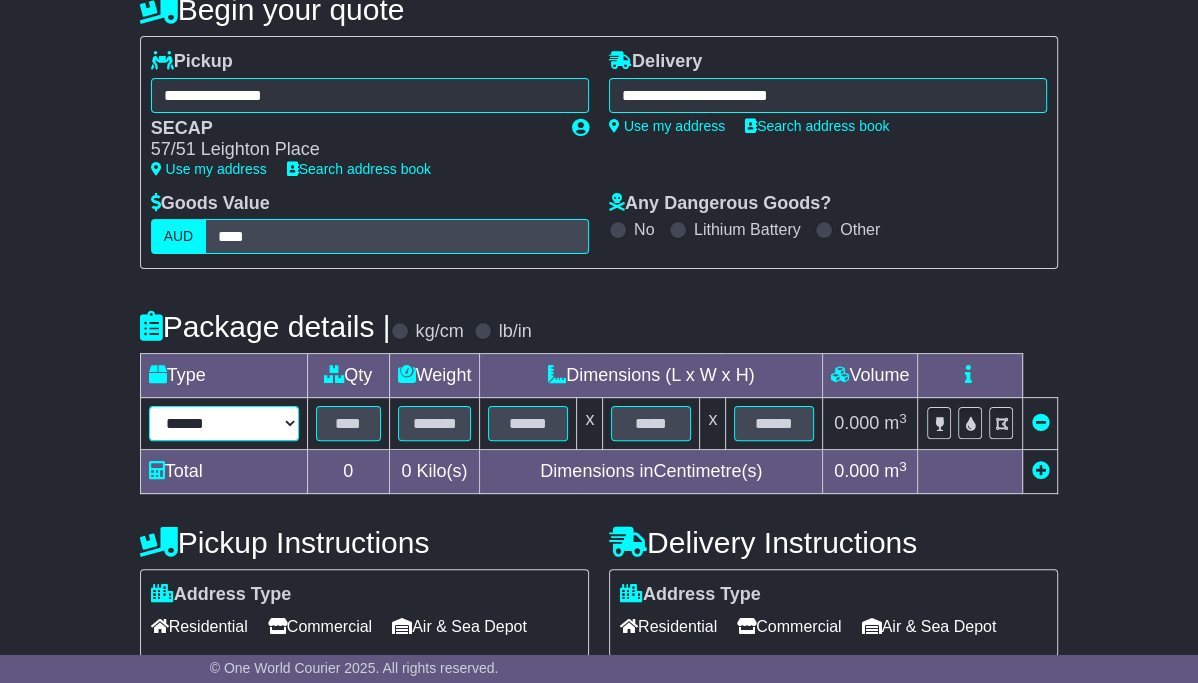 select on "*****" 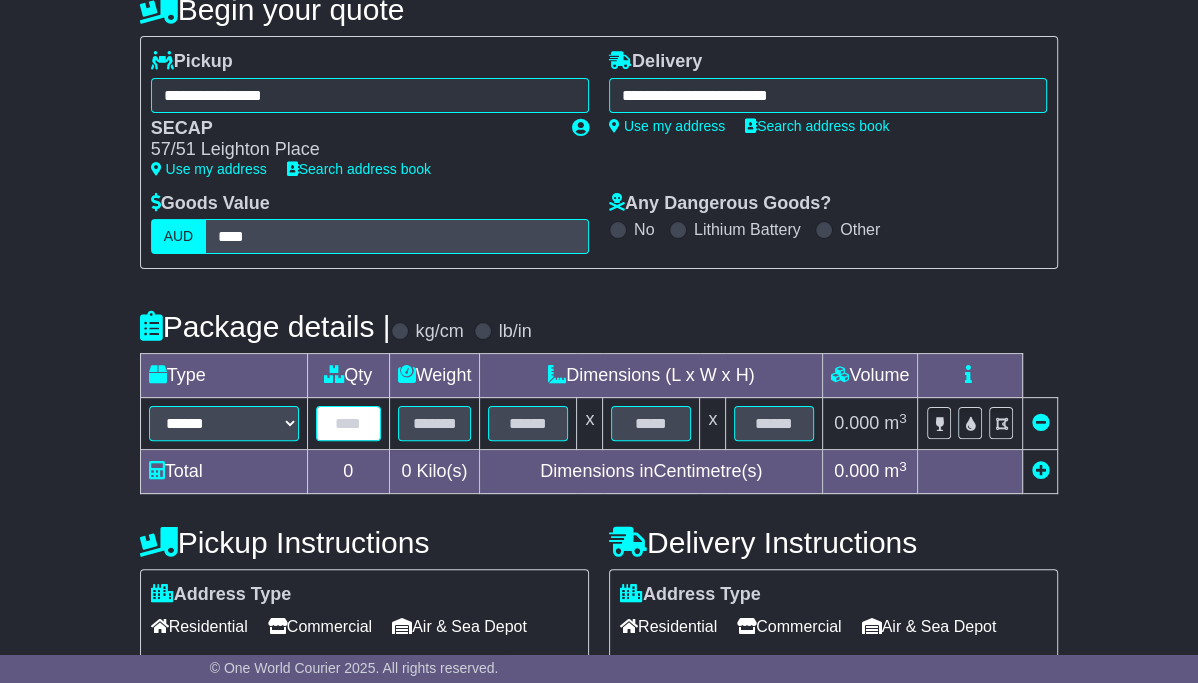 click at bounding box center (348, 423) 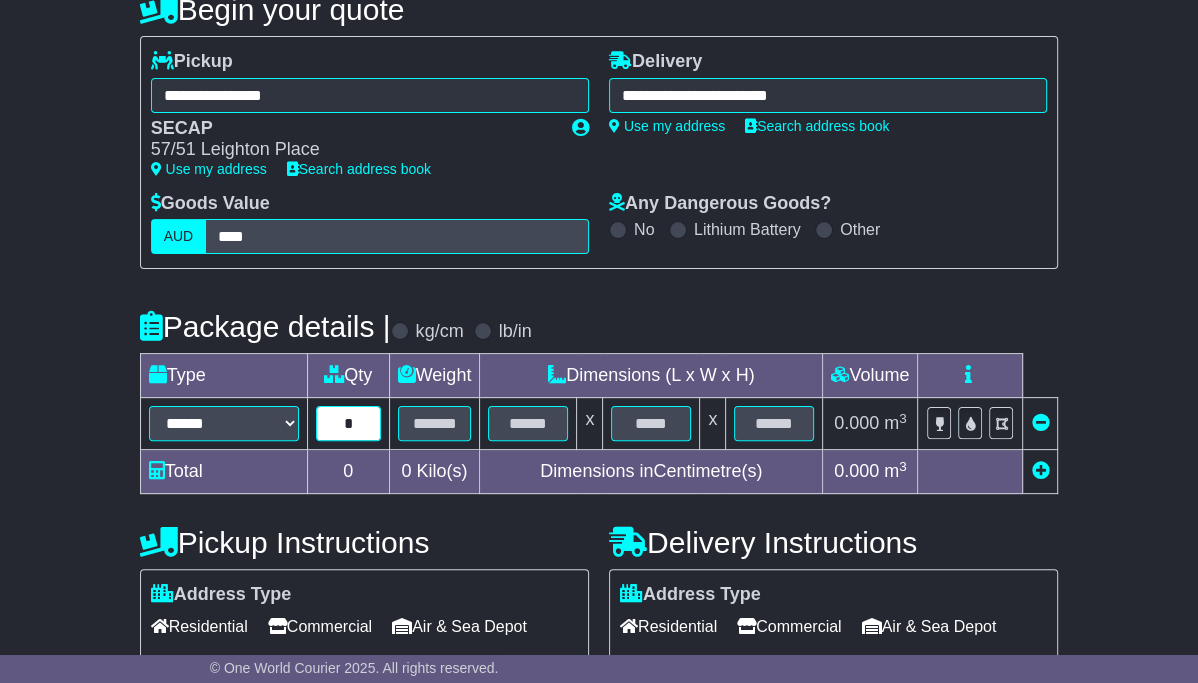 type on "*" 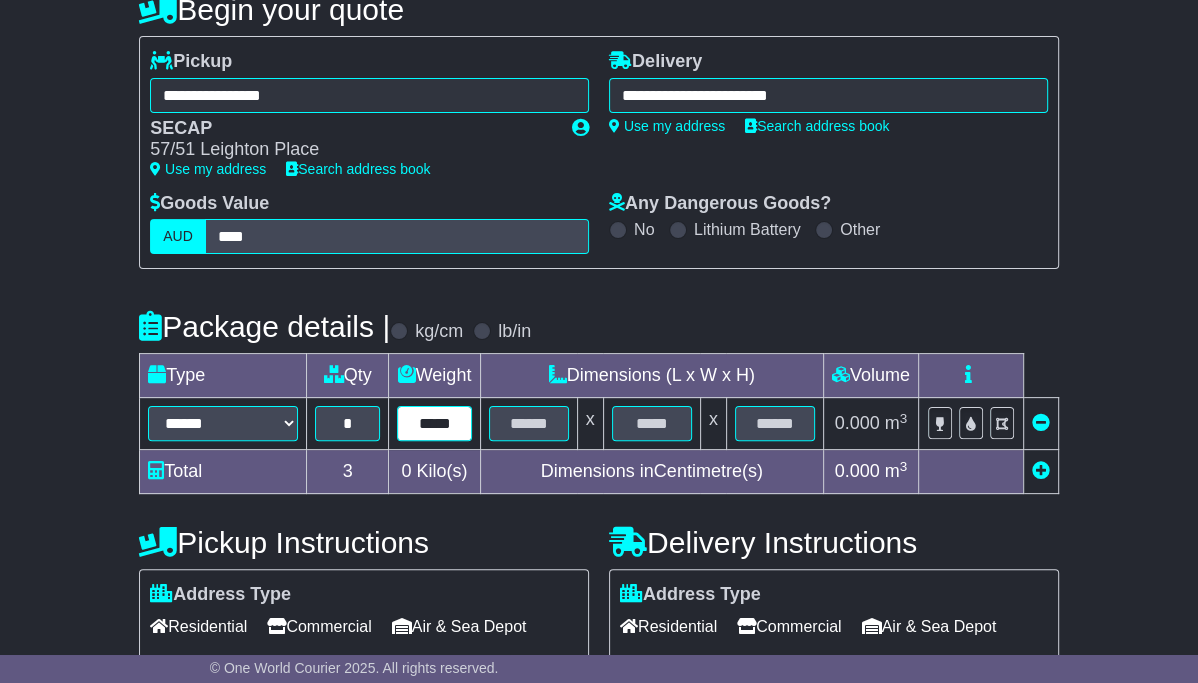 scroll, scrollTop: 0, scrollLeft: 0, axis: both 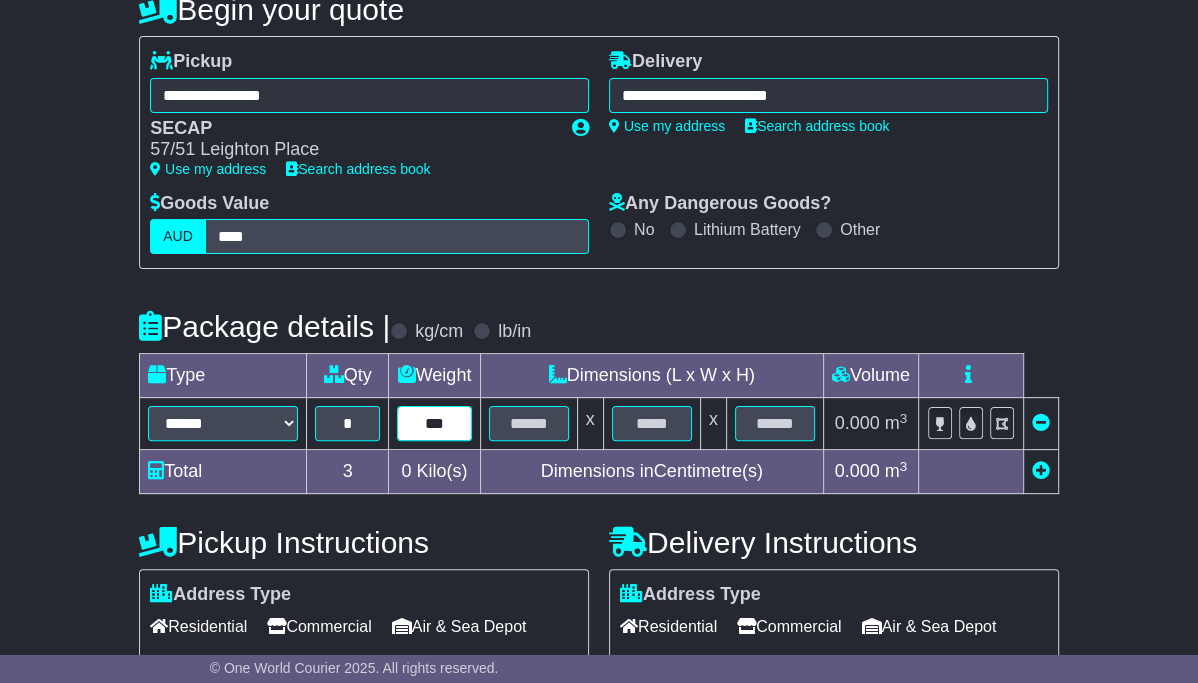 type on "***" 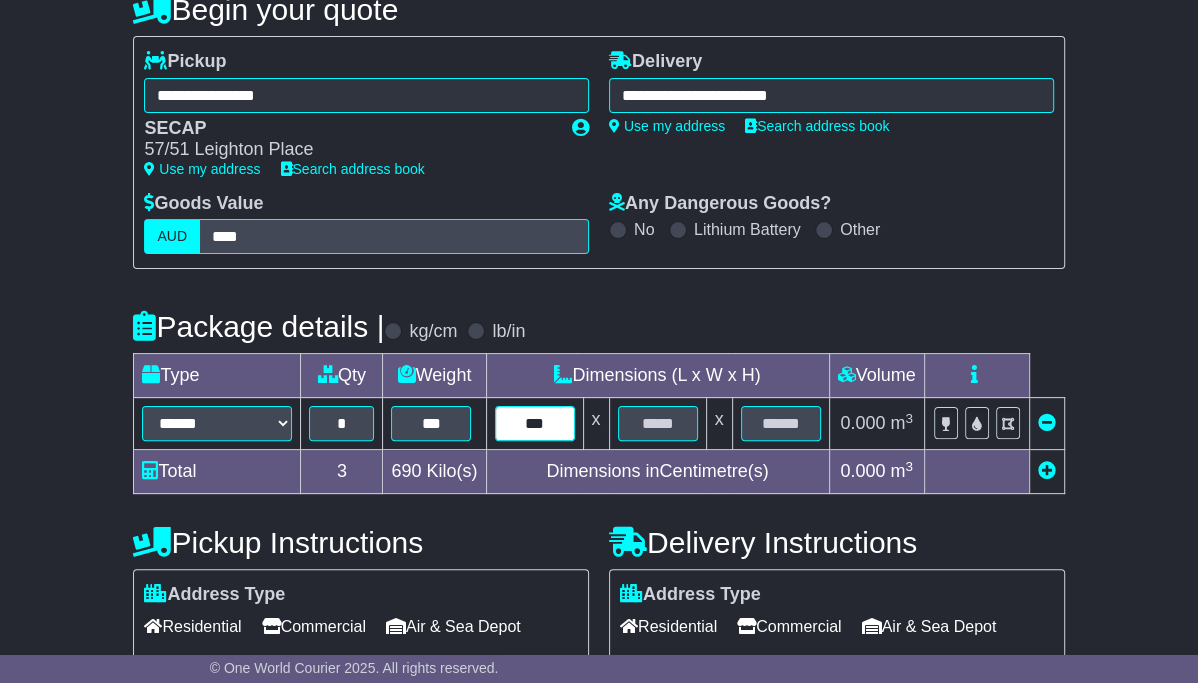 type on "***" 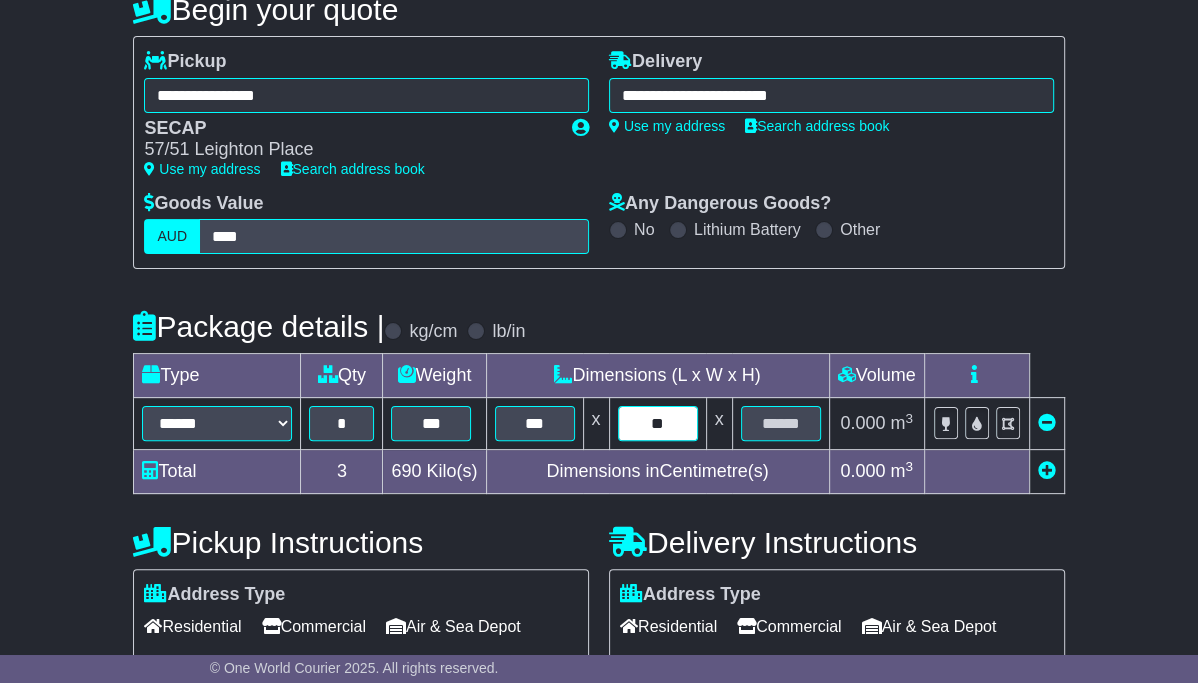 type on "**" 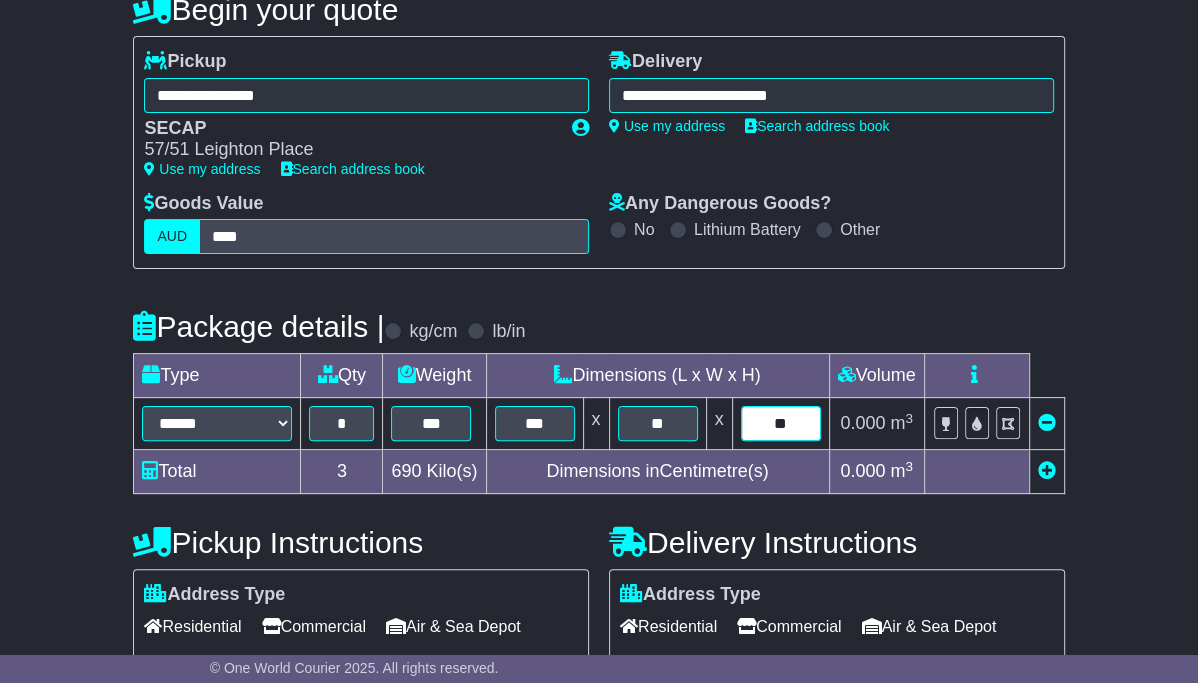 type on "**" 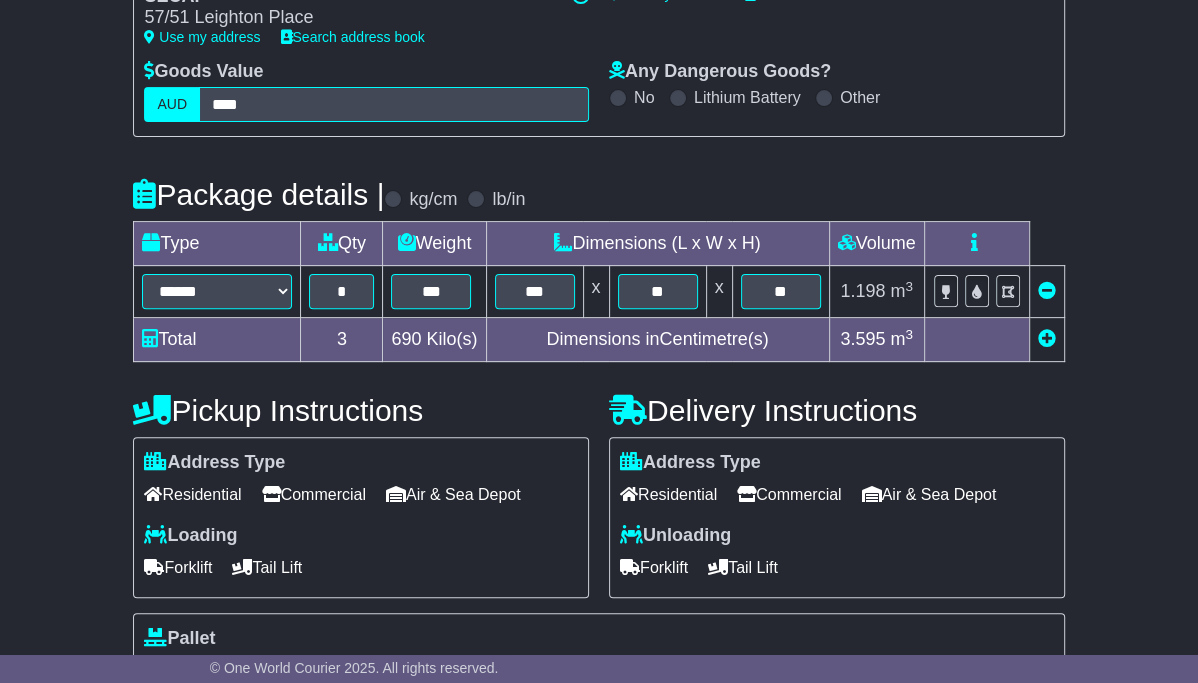 scroll, scrollTop: 387, scrollLeft: 0, axis: vertical 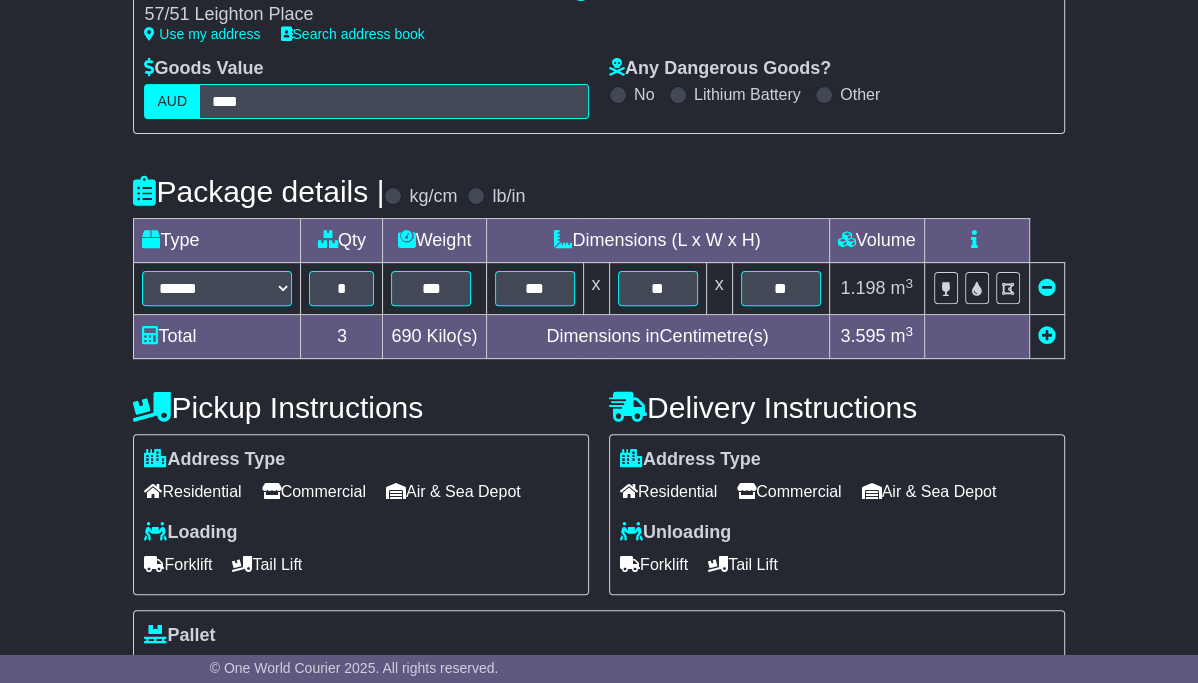 click on "Commercial" at bounding box center (789, 491) 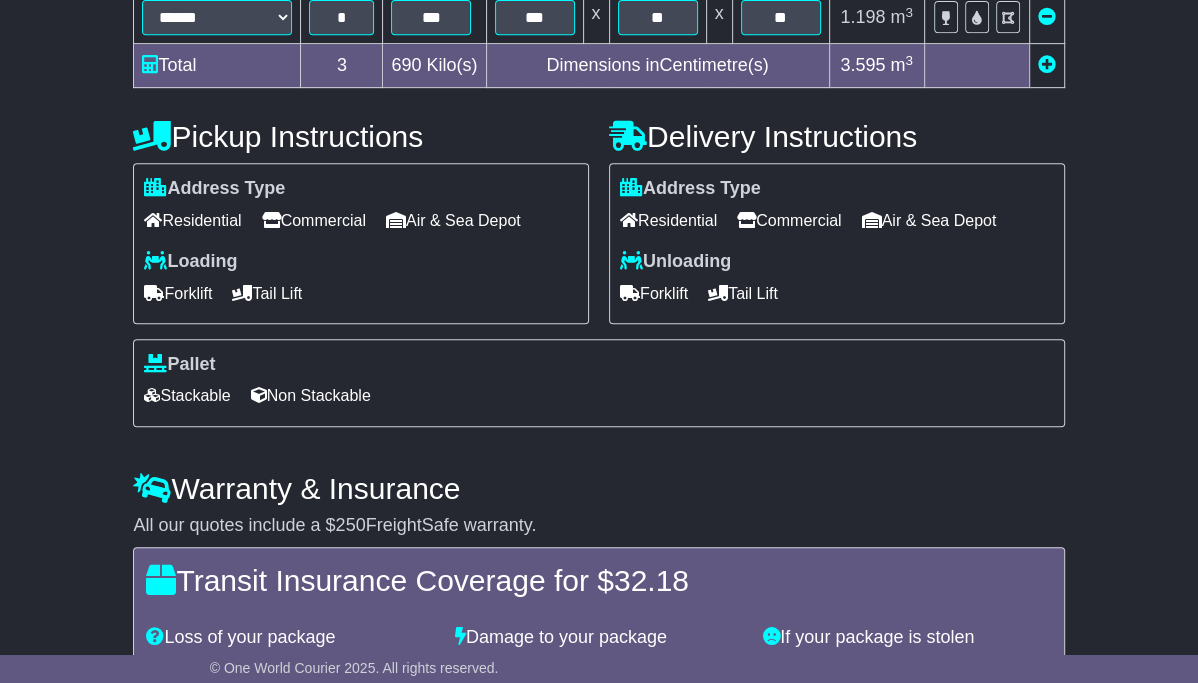 scroll, scrollTop: 664, scrollLeft: 0, axis: vertical 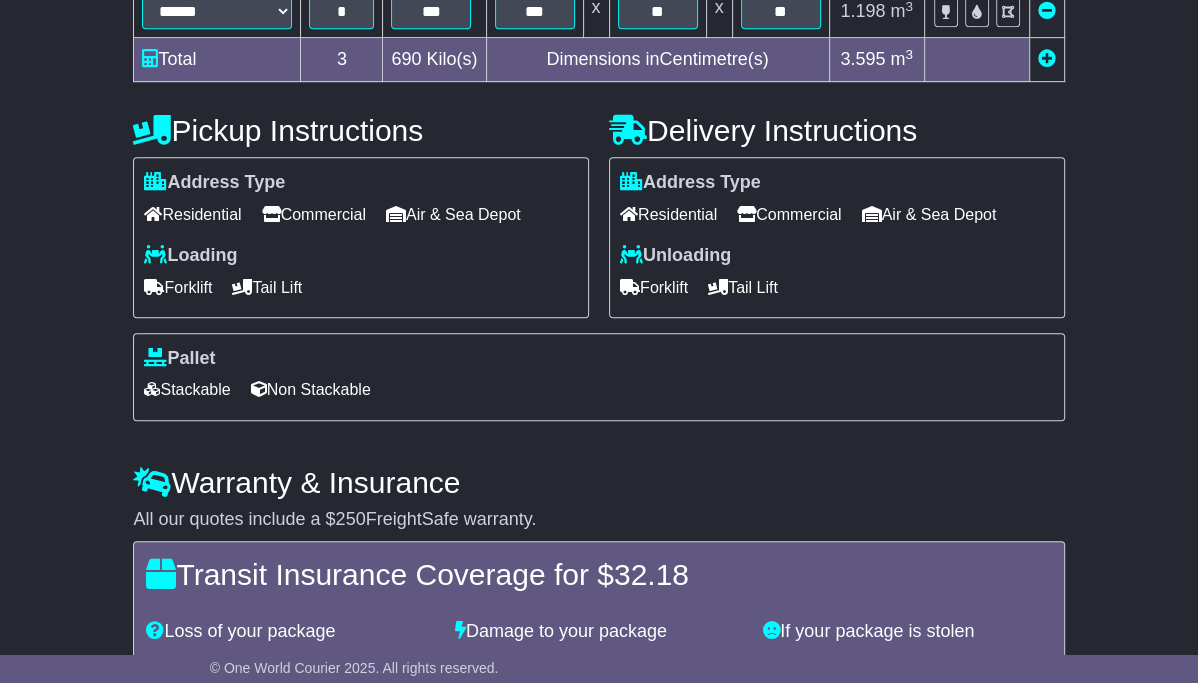 click on "Non Stackable" at bounding box center [311, 389] 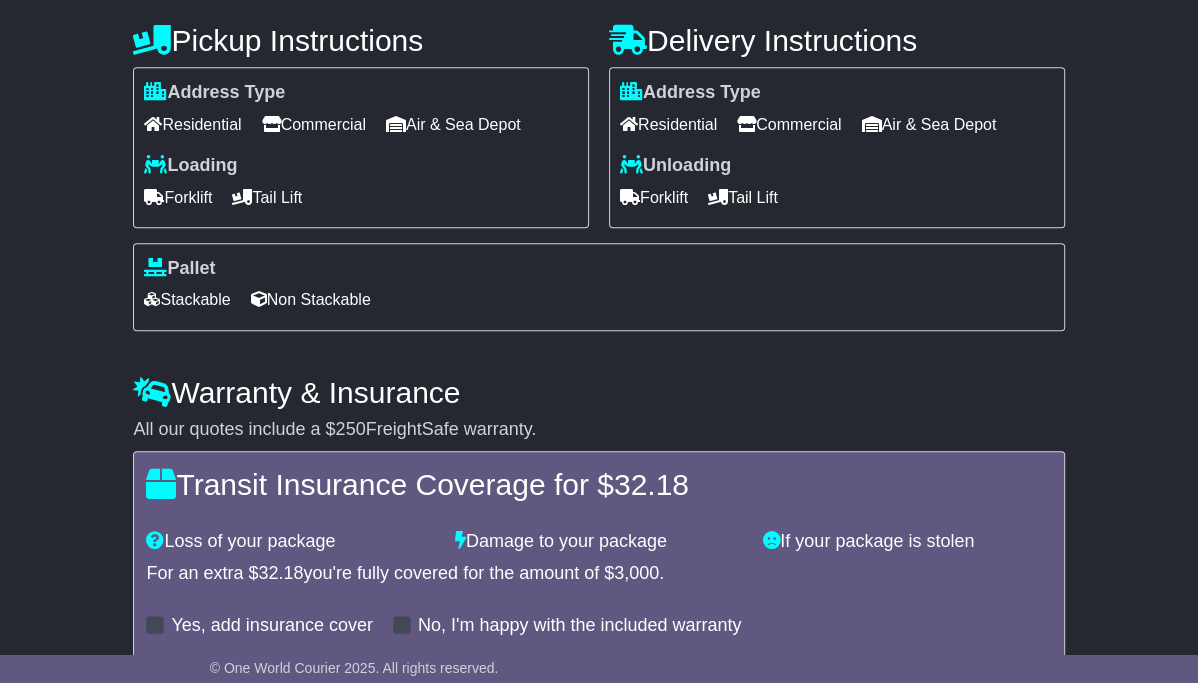 scroll, scrollTop: 842, scrollLeft: 0, axis: vertical 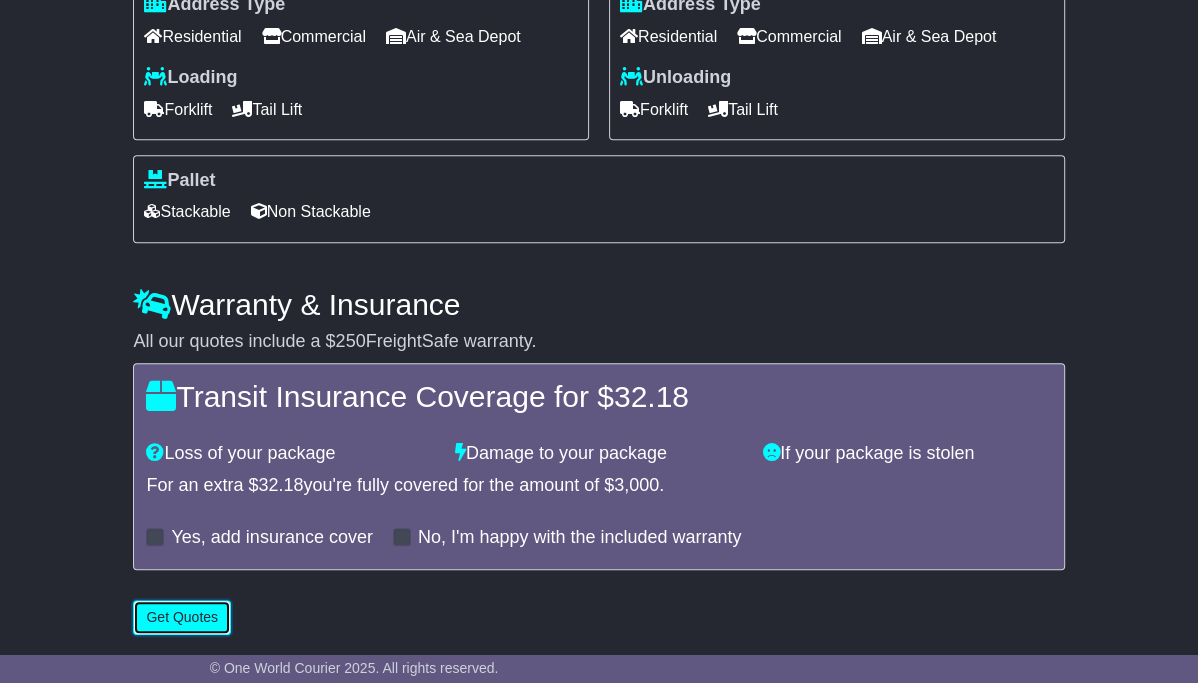 click on "Get Quotes" at bounding box center [182, 617] 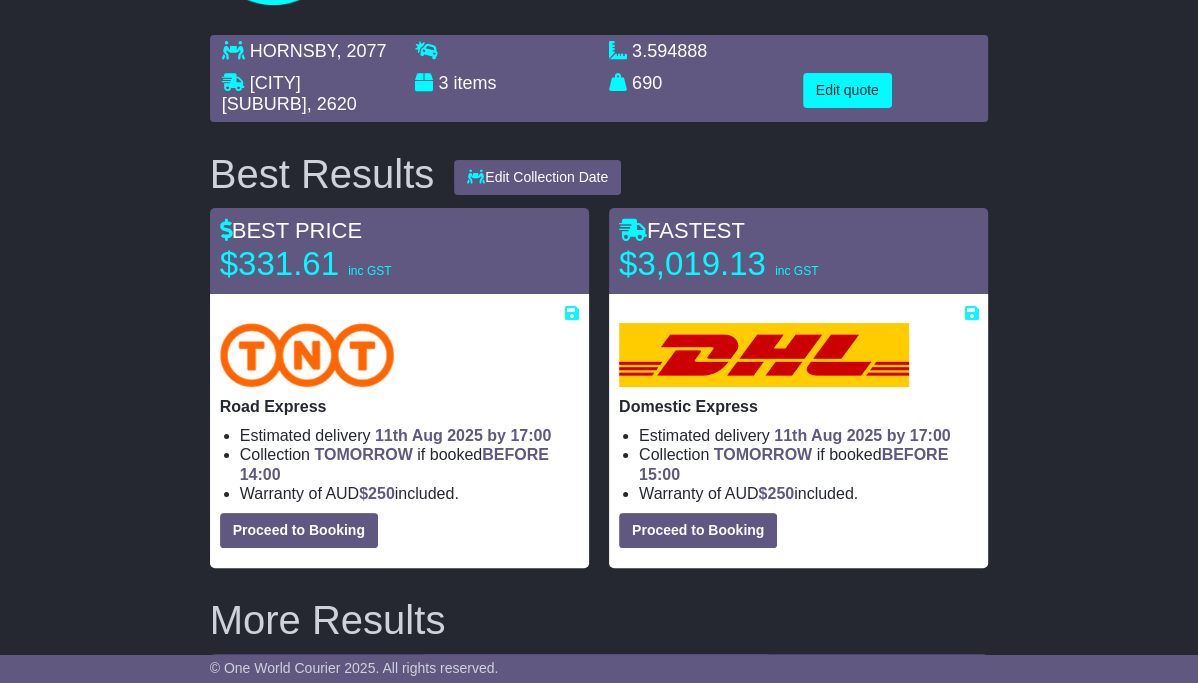 scroll, scrollTop: 166, scrollLeft: 0, axis: vertical 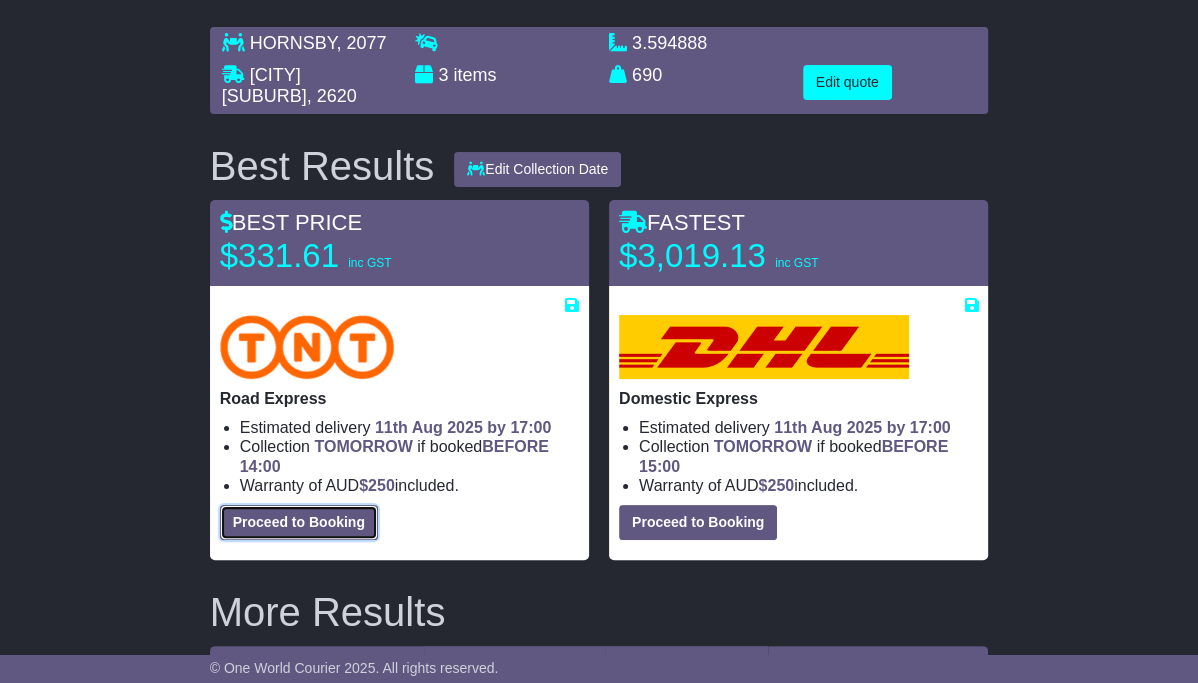 click on "Proceed to Booking" at bounding box center (299, 522) 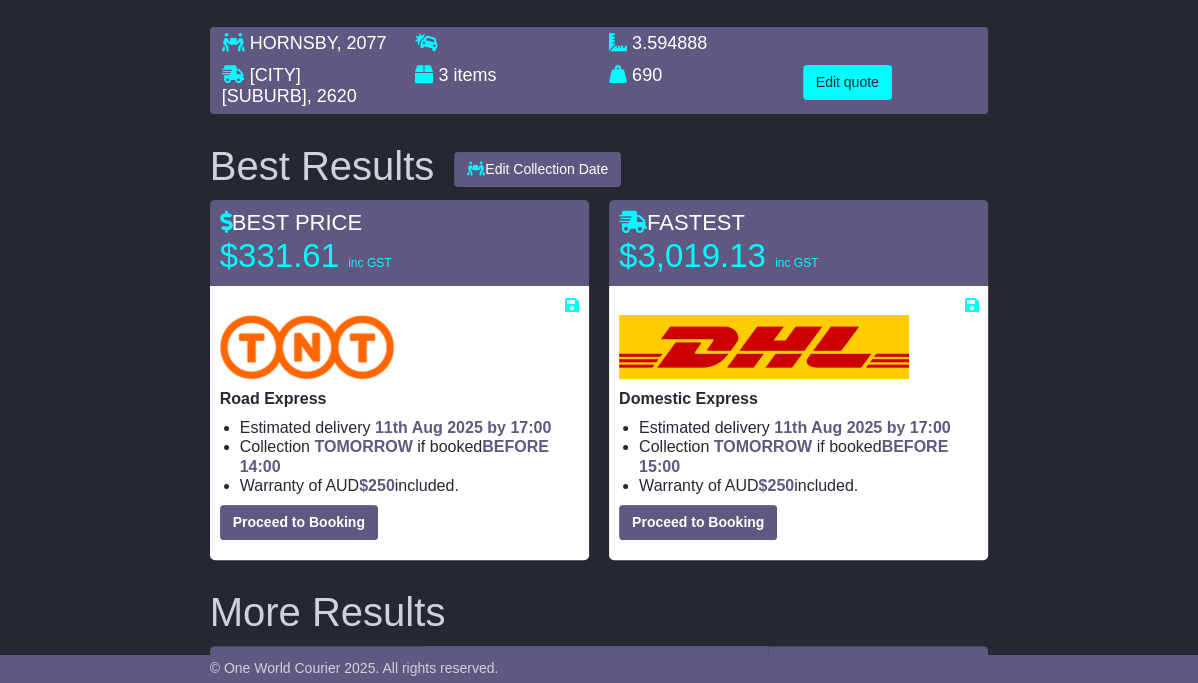 select on "*****" 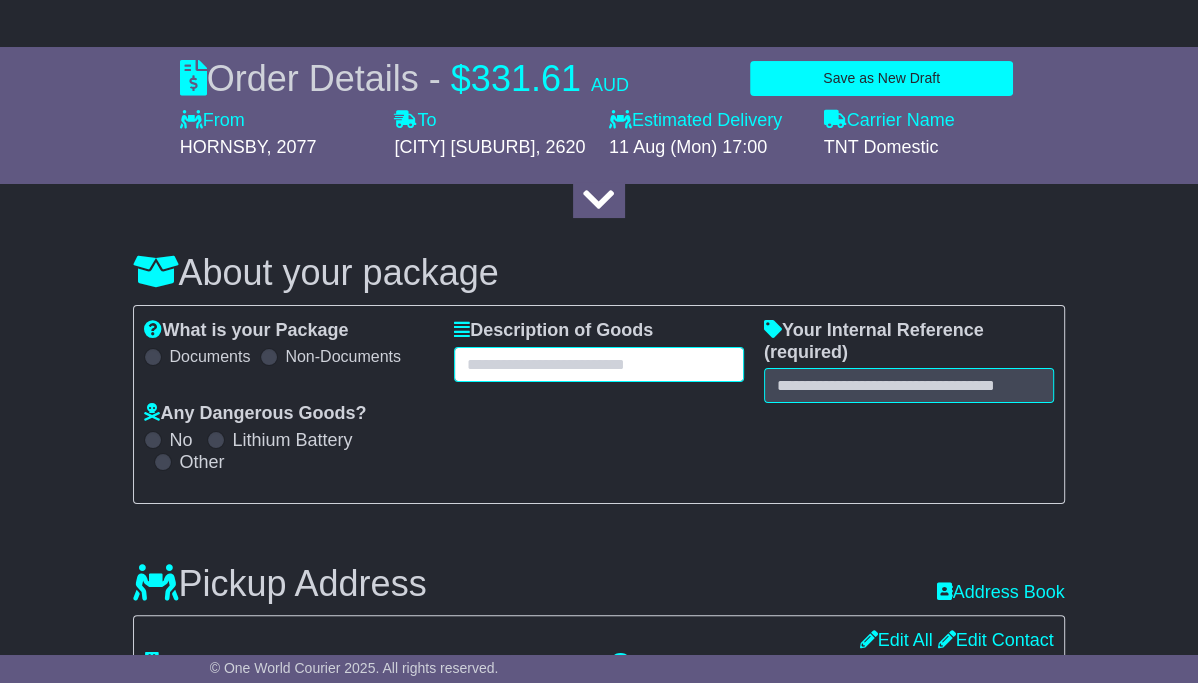 click at bounding box center (599, 364) 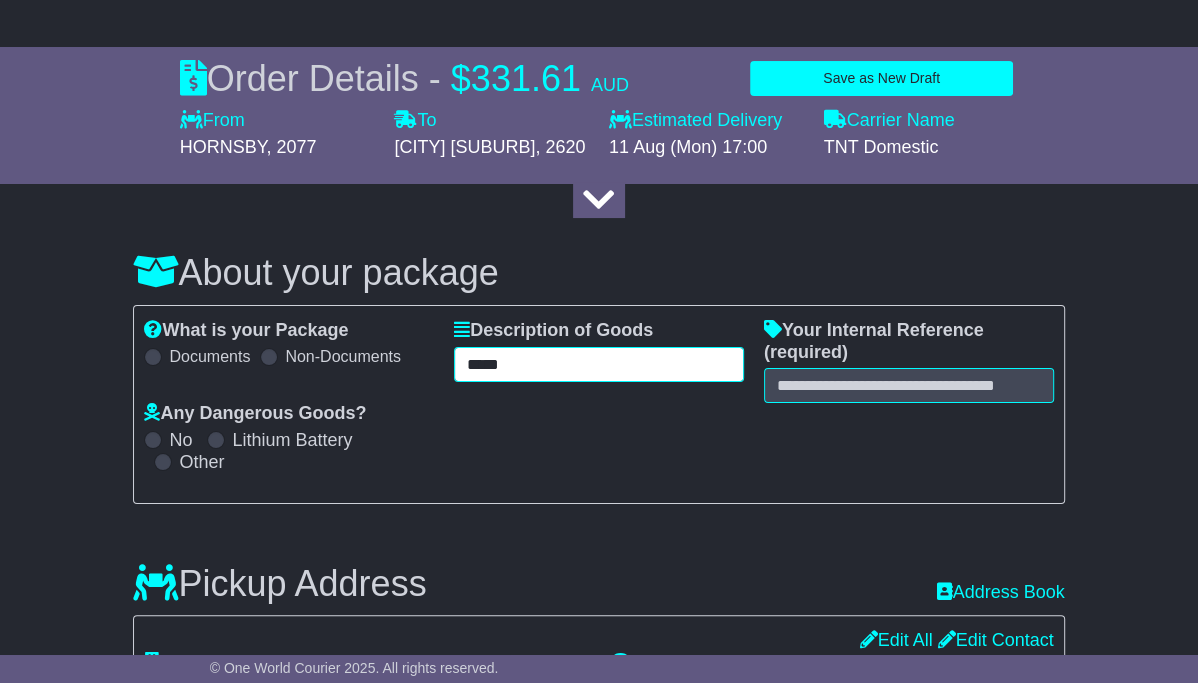 click on "*****" at bounding box center (599, 364) 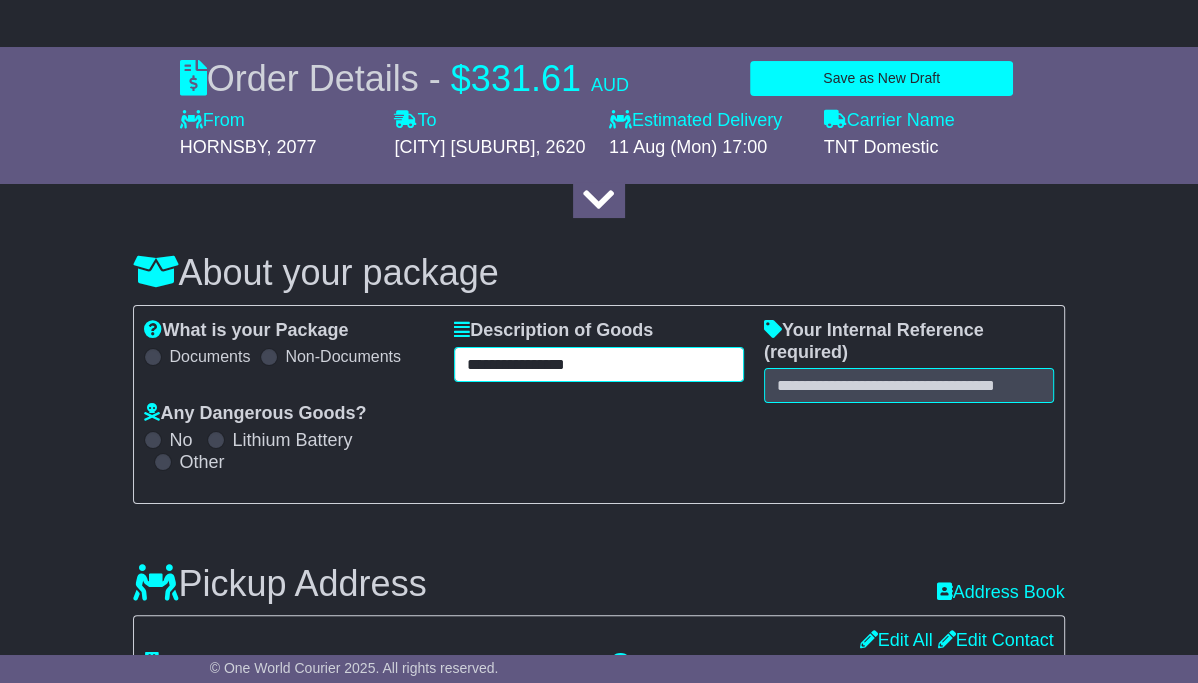 type on "**********" 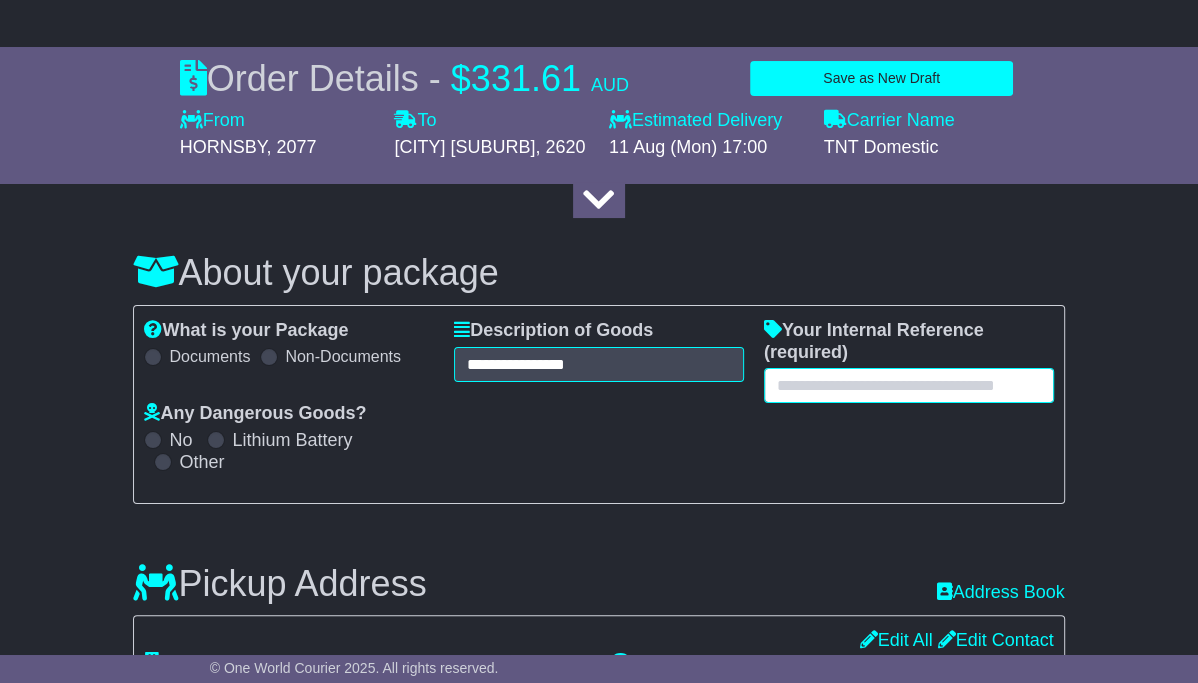 click at bounding box center (909, 385) 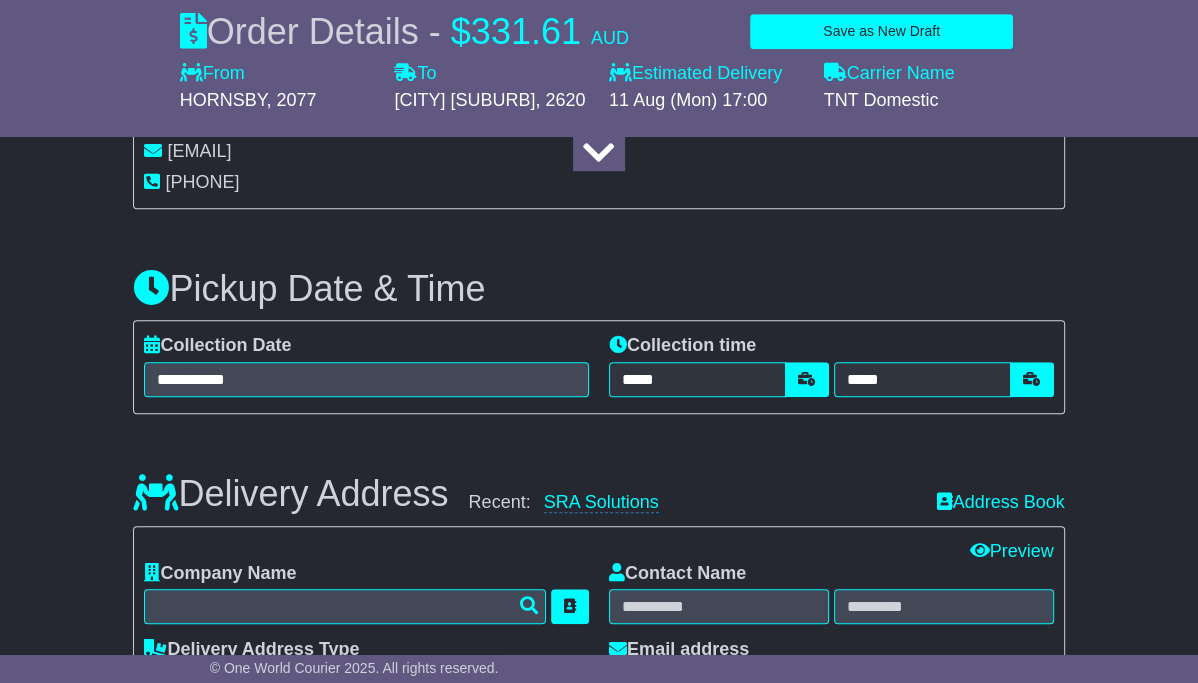 scroll, scrollTop: 892, scrollLeft: 0, axis: vertical 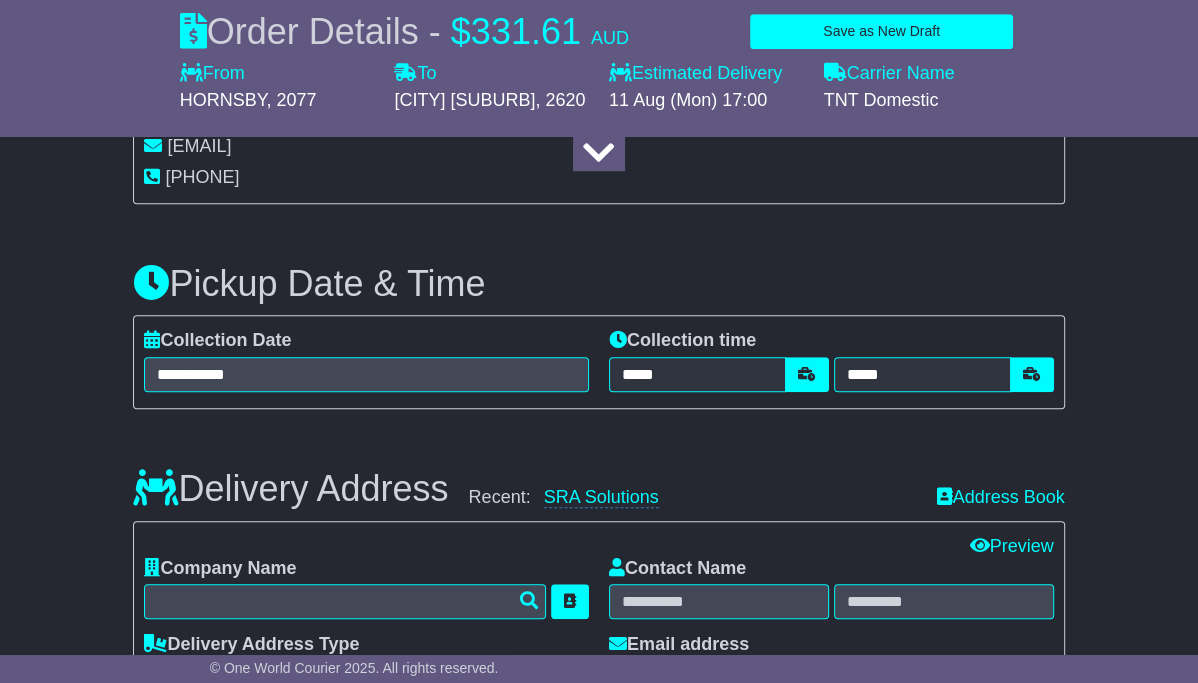 type on "*********" 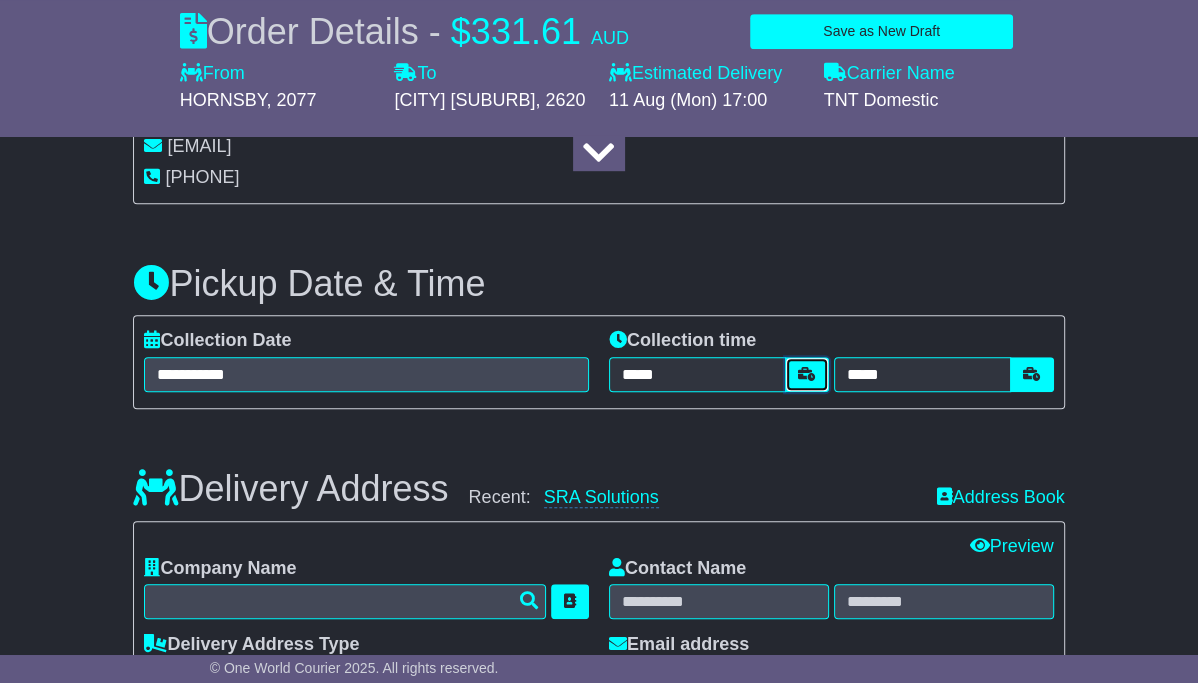 click at bounding box center (807, 374) 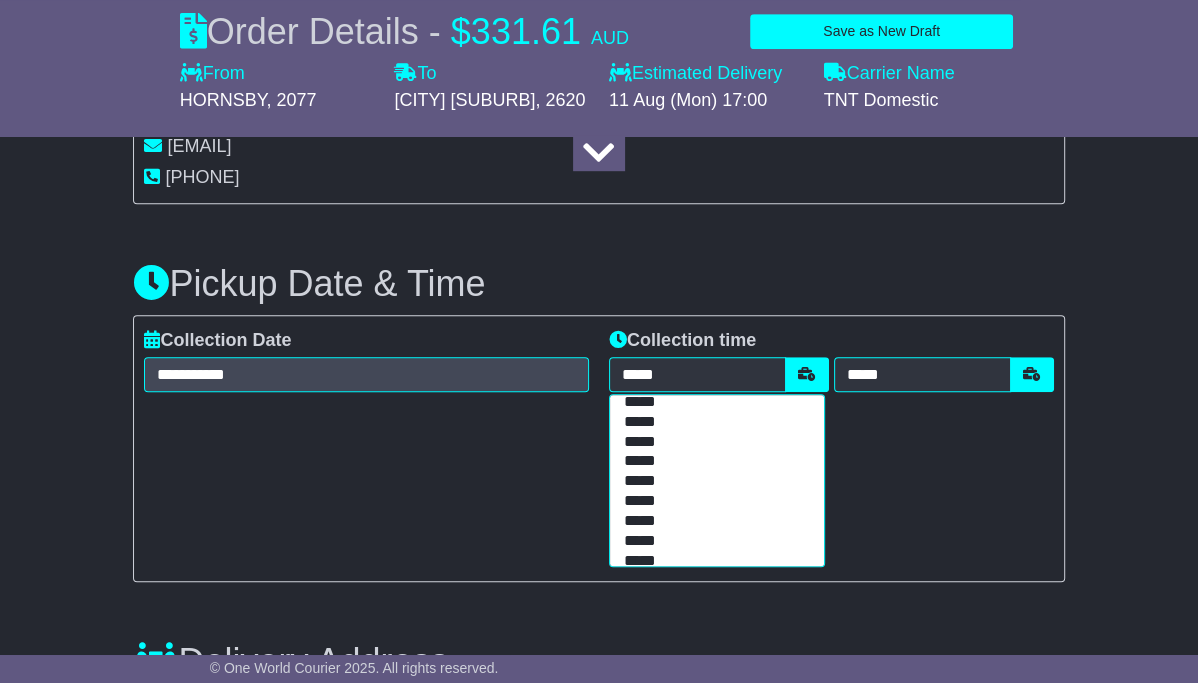 scroll, scrollTop: 432, scrollLeft: 0, axis: vertical 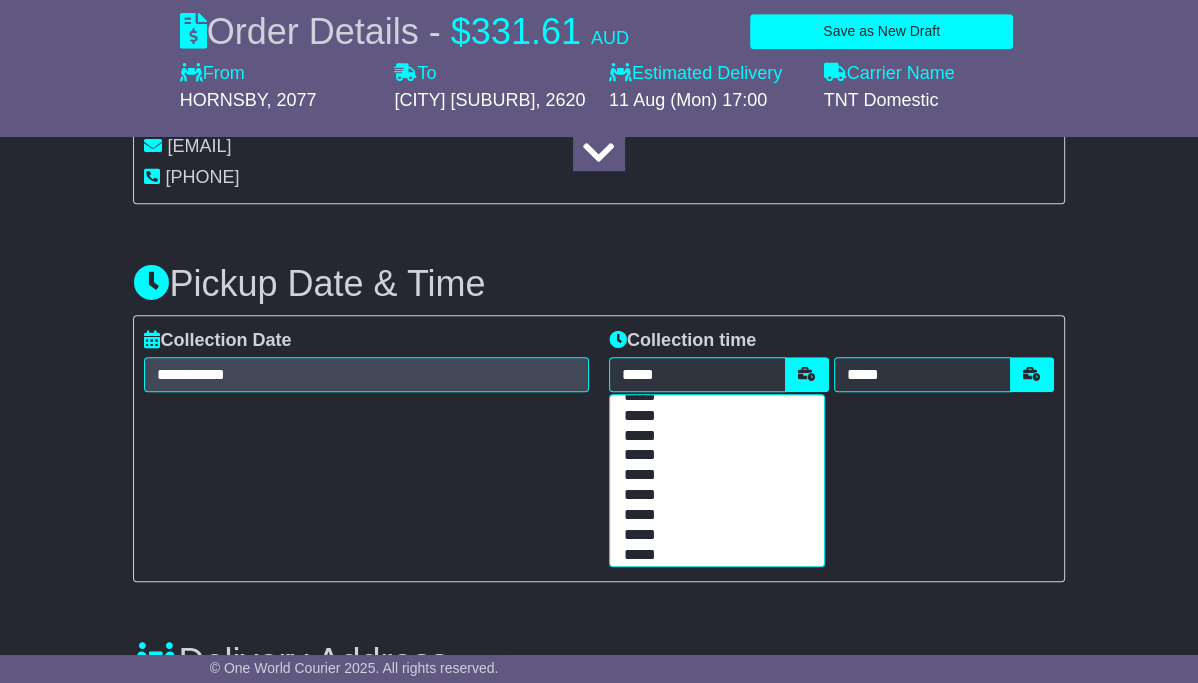 click on "*****" at bounding box center (713, 456) 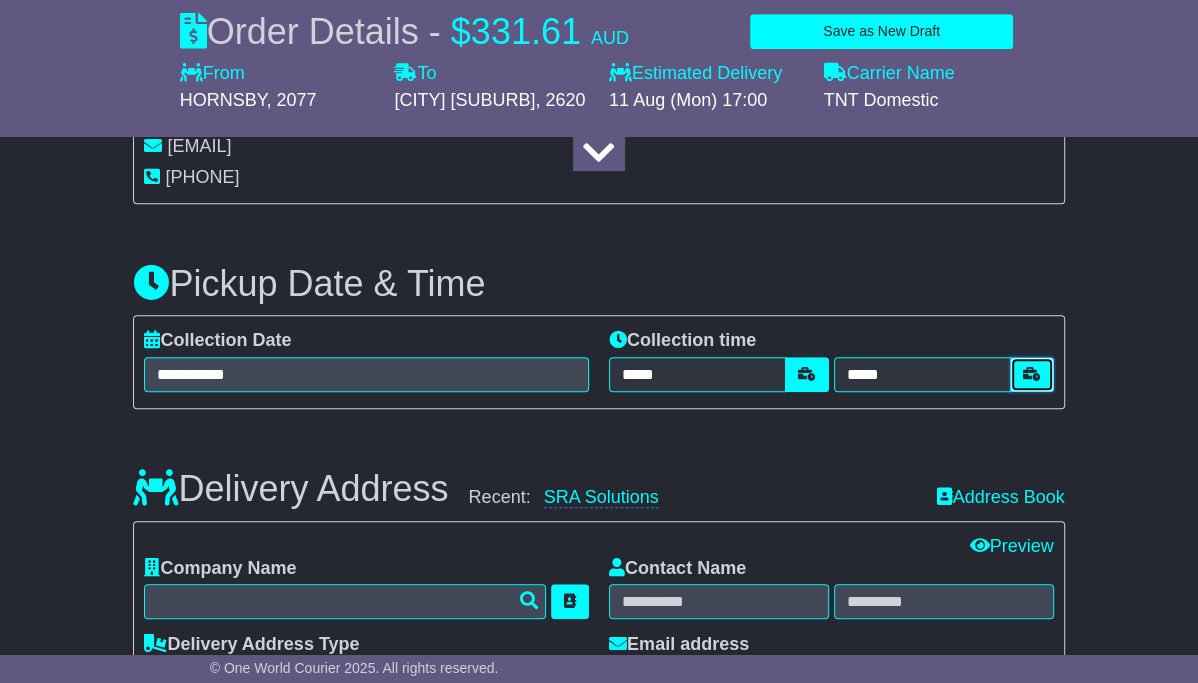 click at bounding box center (1032, 374) 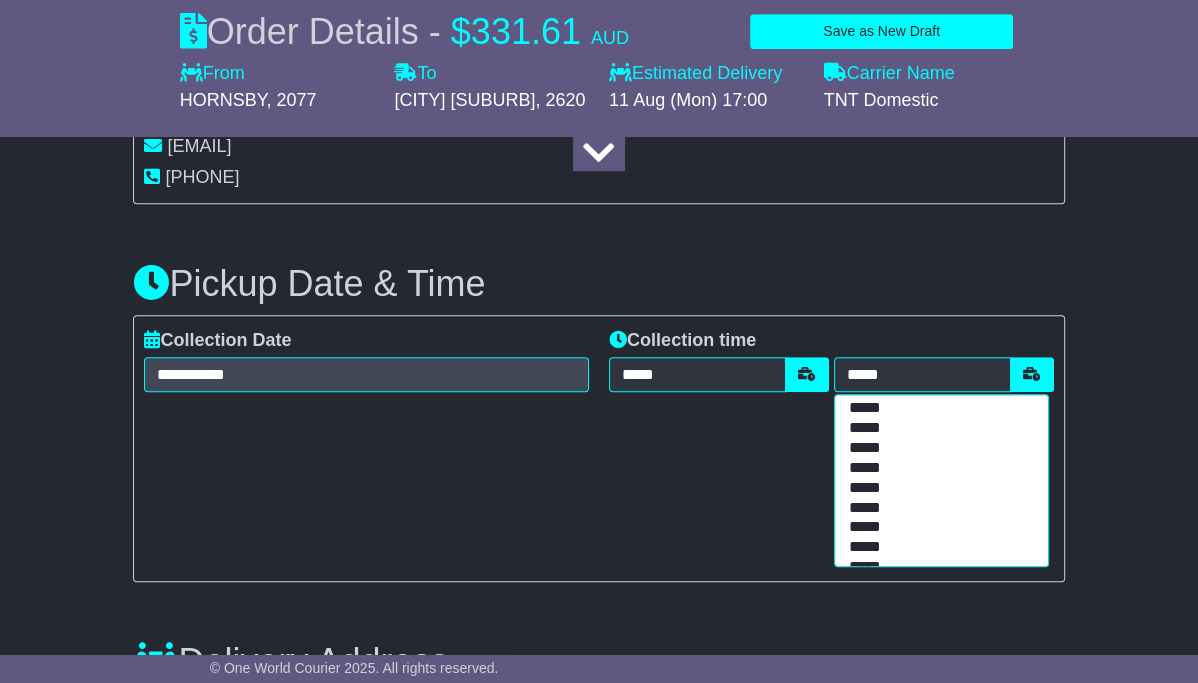 scroll, scrollTop: 203, scrollLeft: 0, axis: vertical 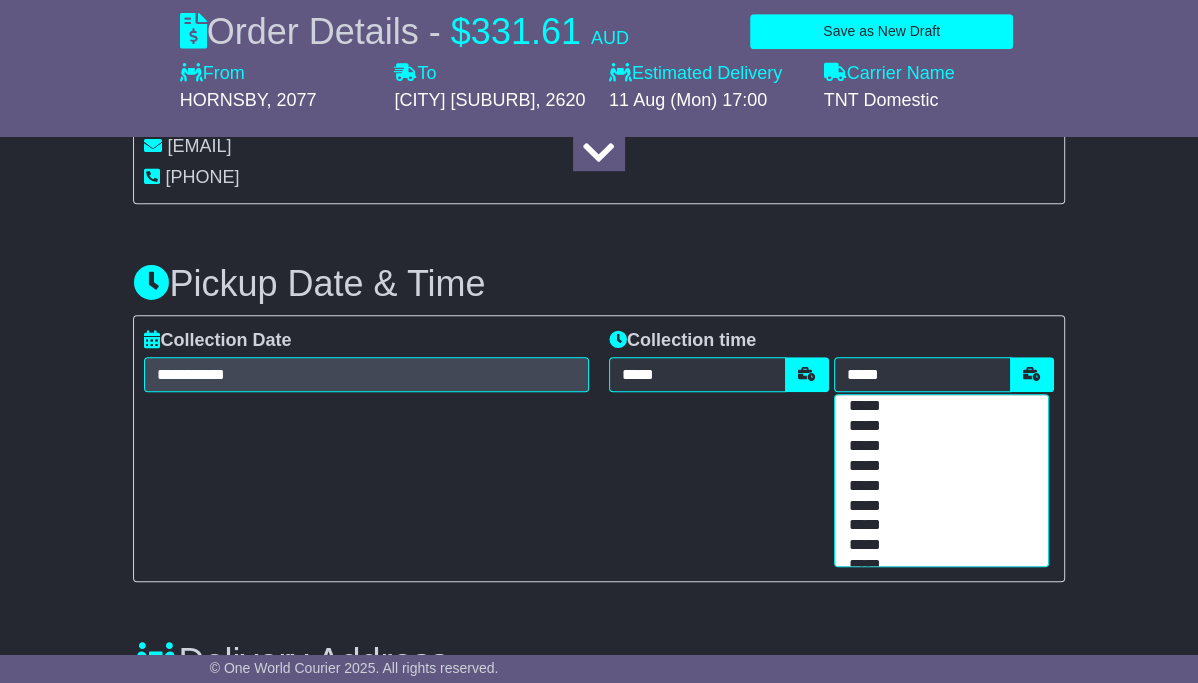 click on "*****" at bounding box center [938, 526] 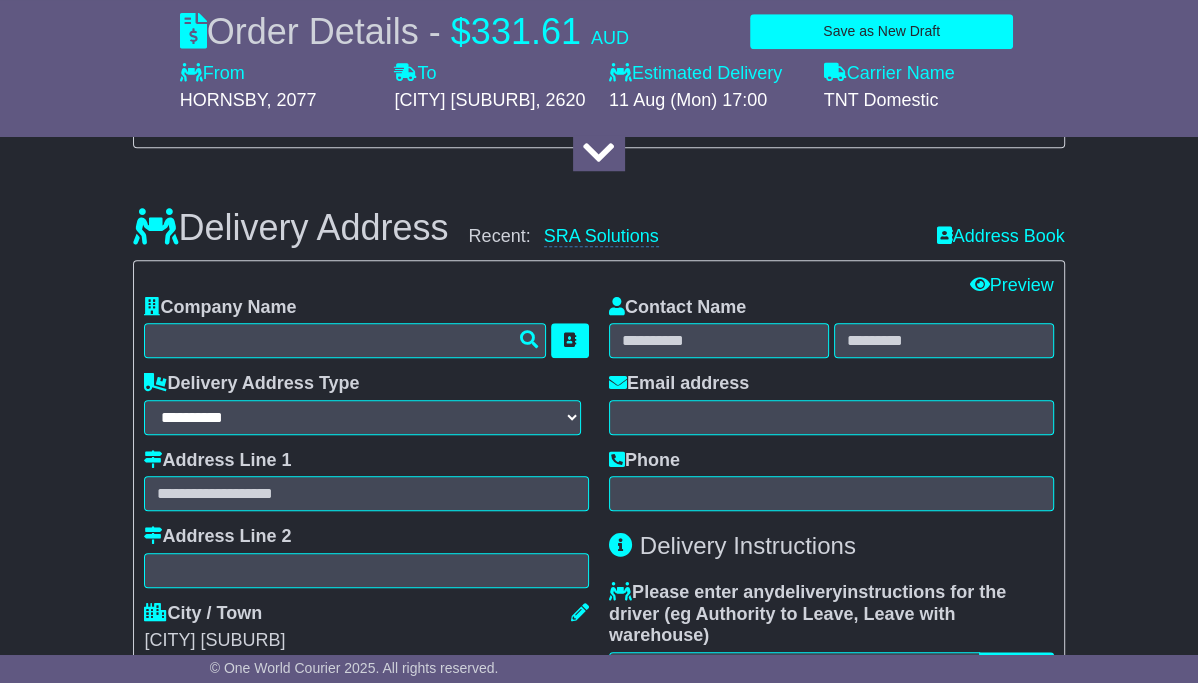 scroll, scrollTop: 1155, scrollLeft: 0, axis: vertical 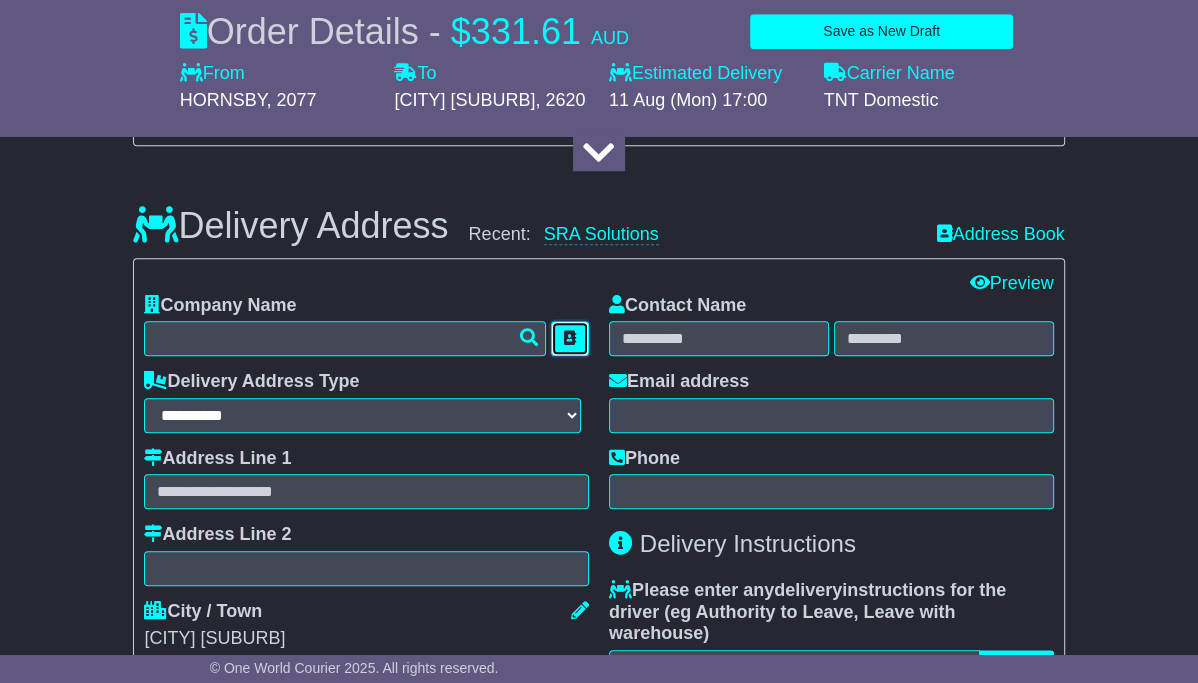 click at bounding box center (570, 338) 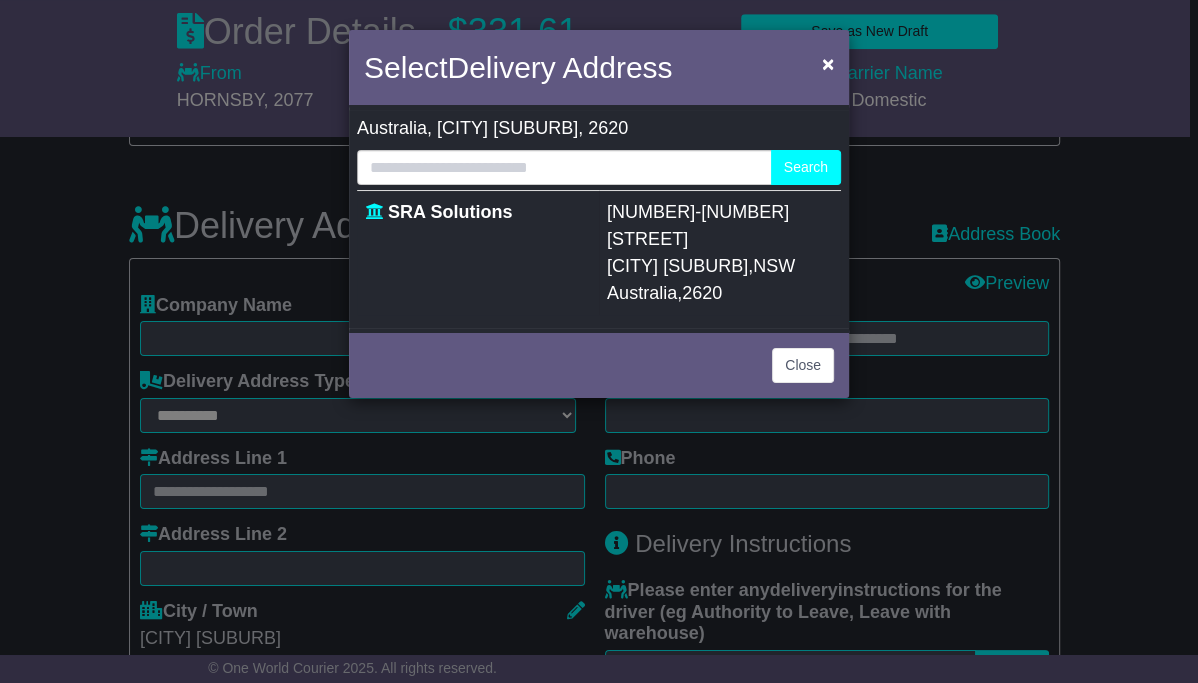 click on "SRA Solutions" at bounding box center [450, 212] 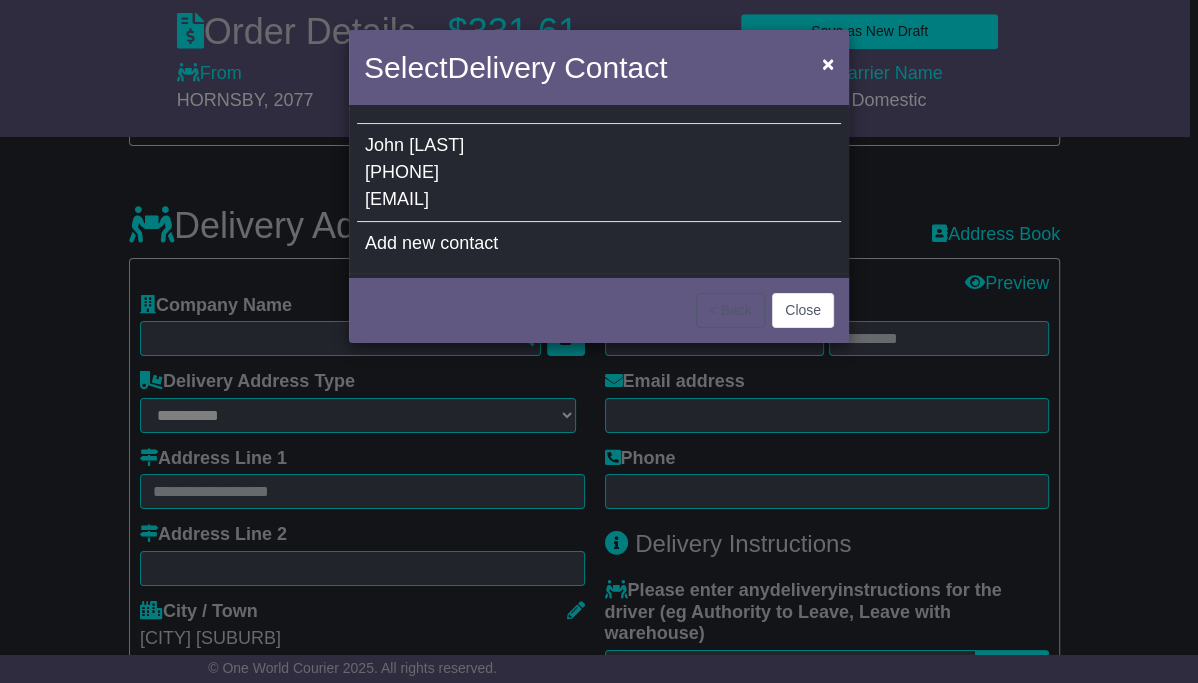 click on "[PHONE]" at bounding box center (402, 172) 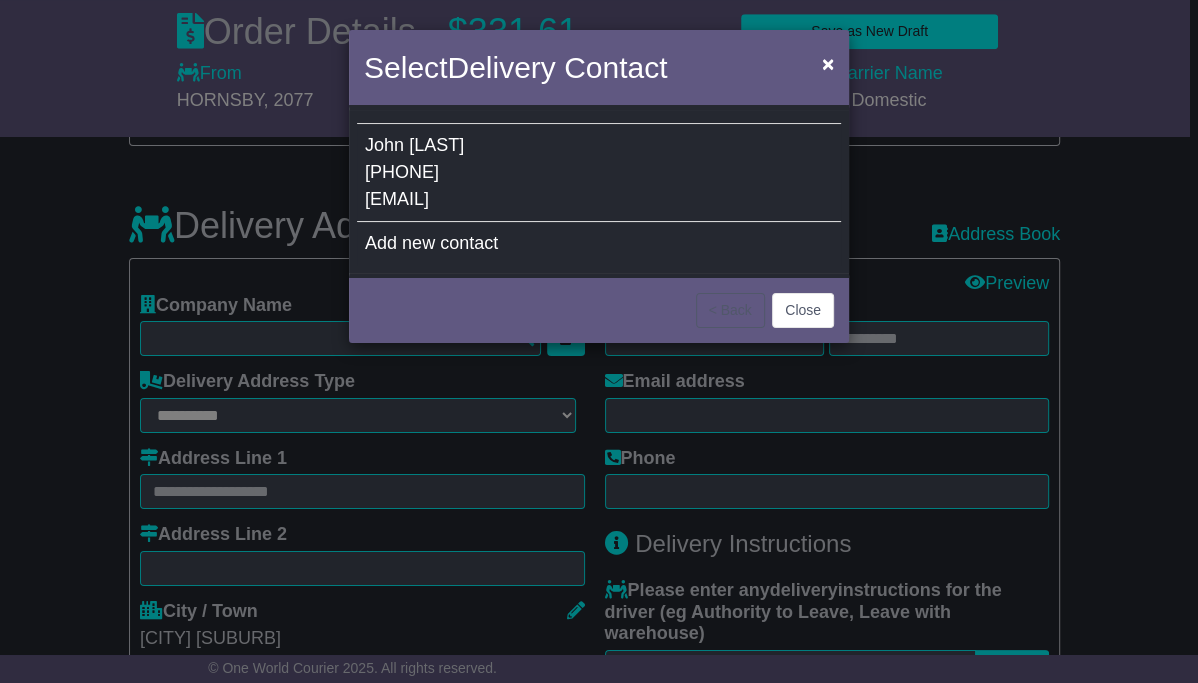type on "**********" 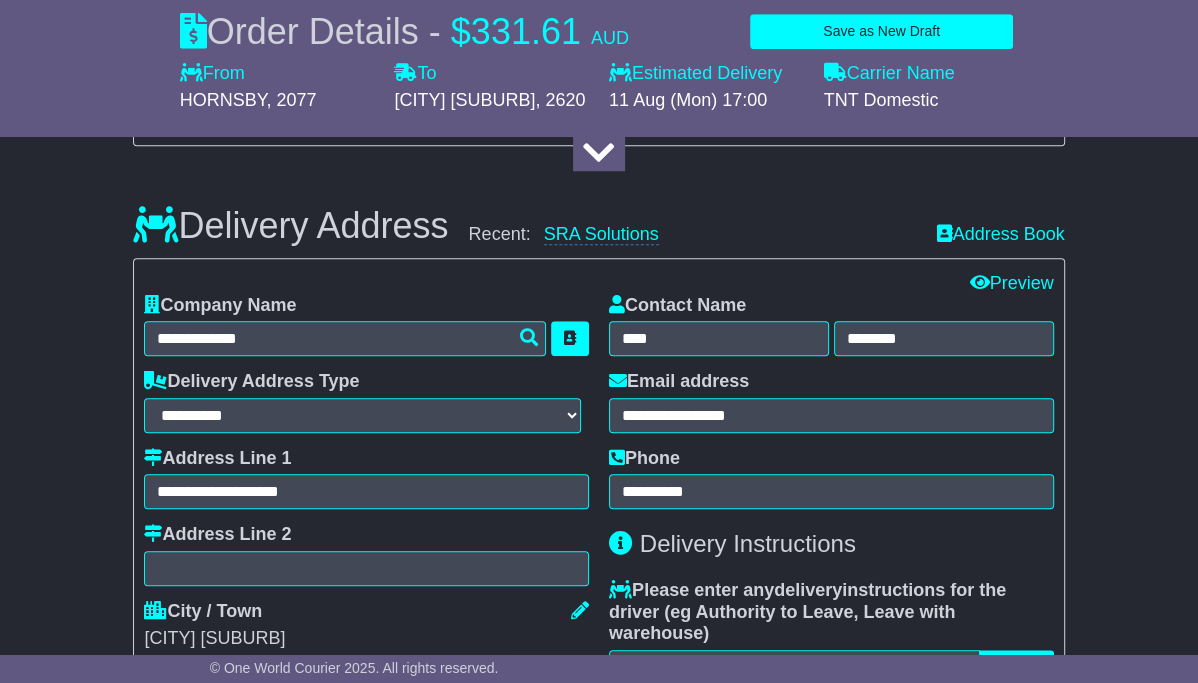 click at bounding box center [599, 153] 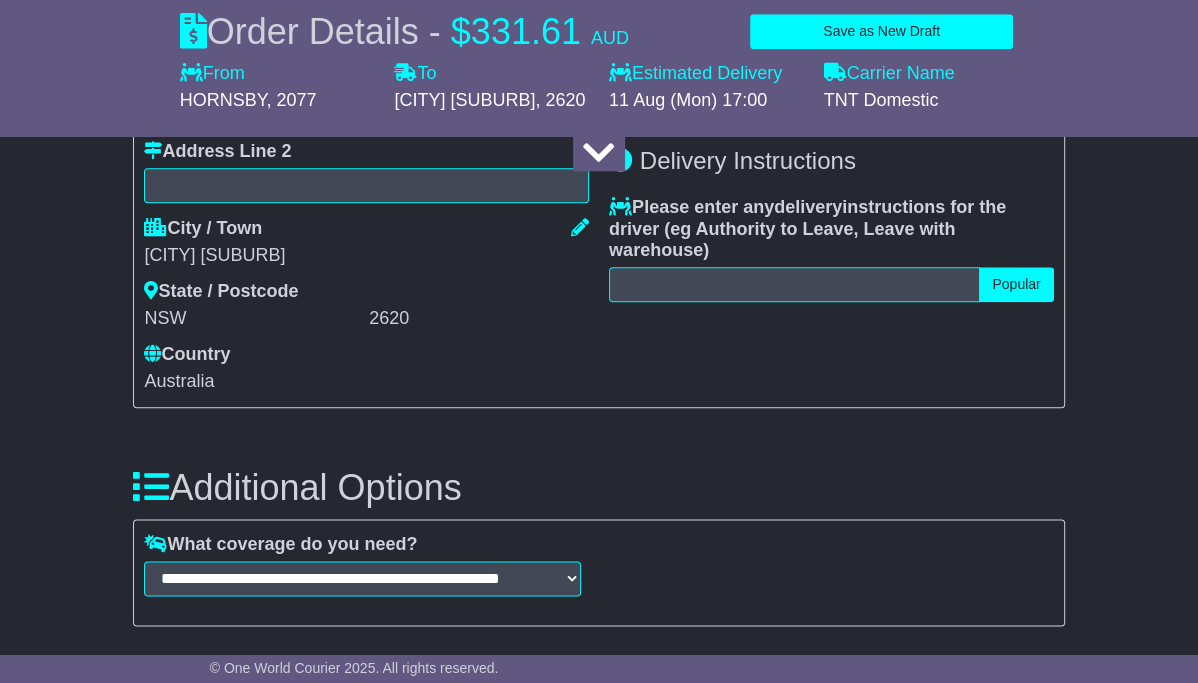 scroll, scrollTop: 1545, scrollLeft: 0, axis: vertical 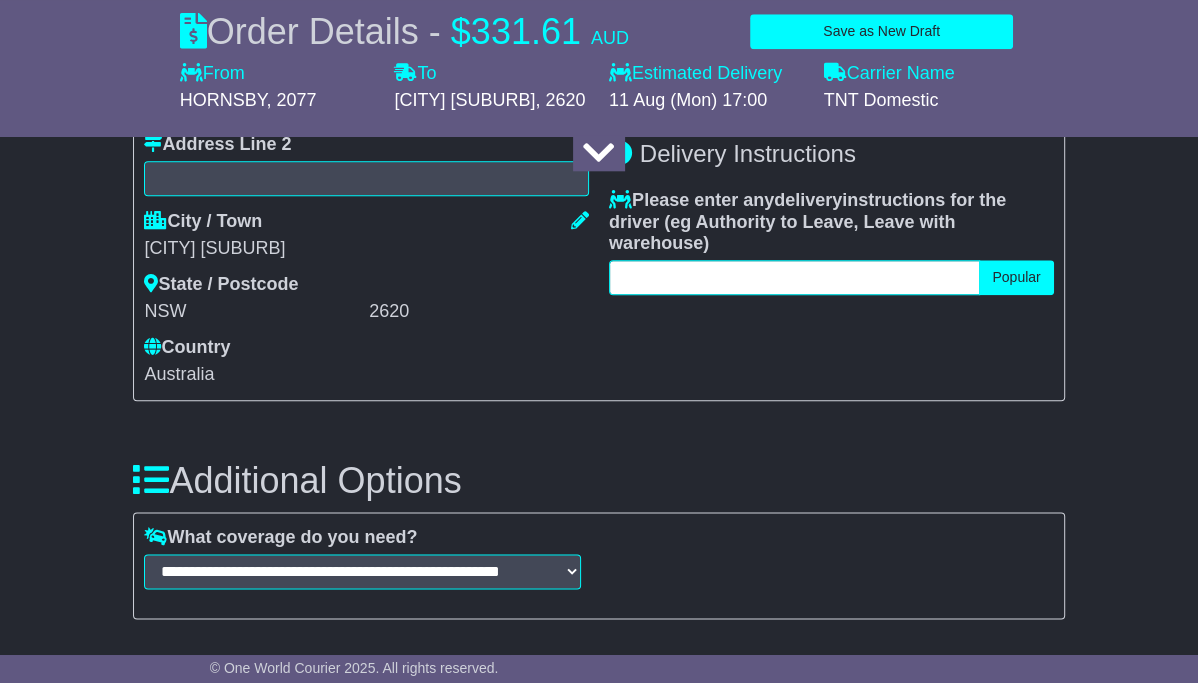 click at bounding box center [794, 277] 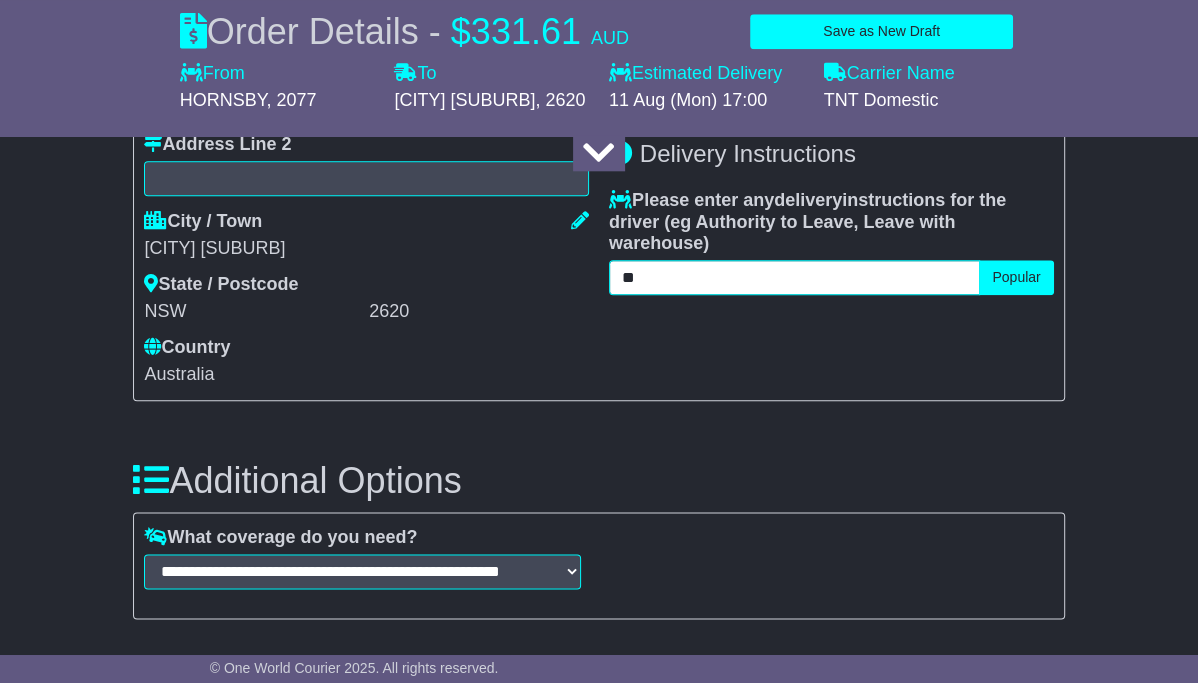 type on "*" 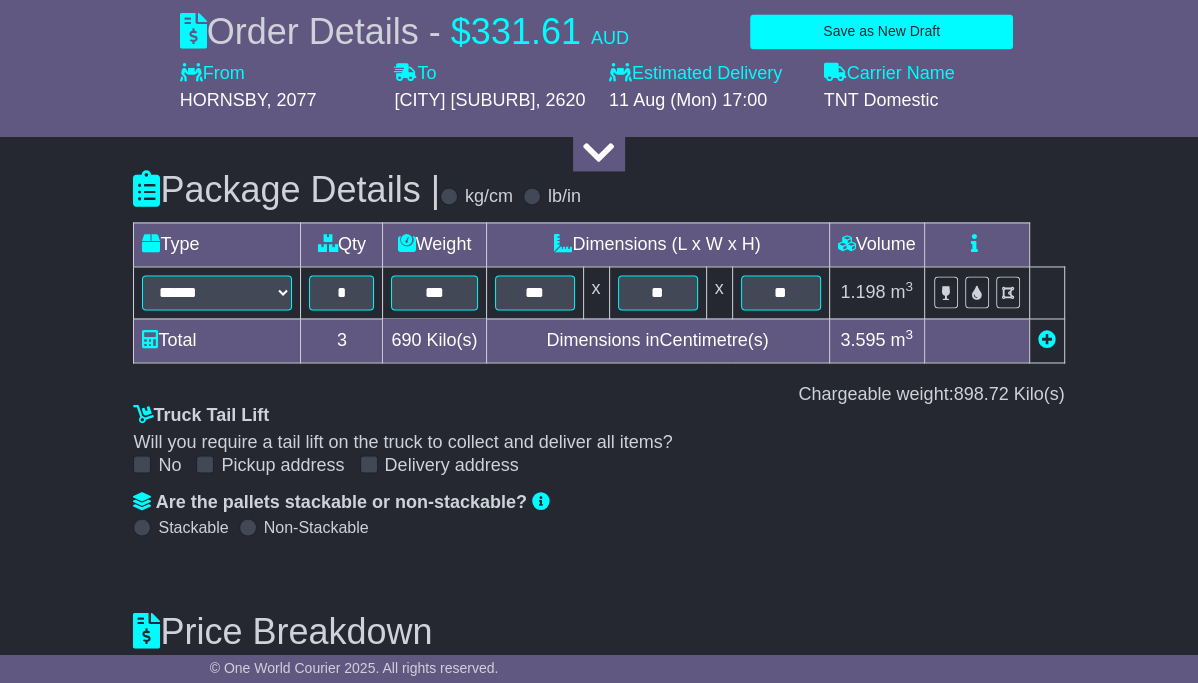 scroll, scrollTop: 2451, scrollLeft: 0, axis: vertical 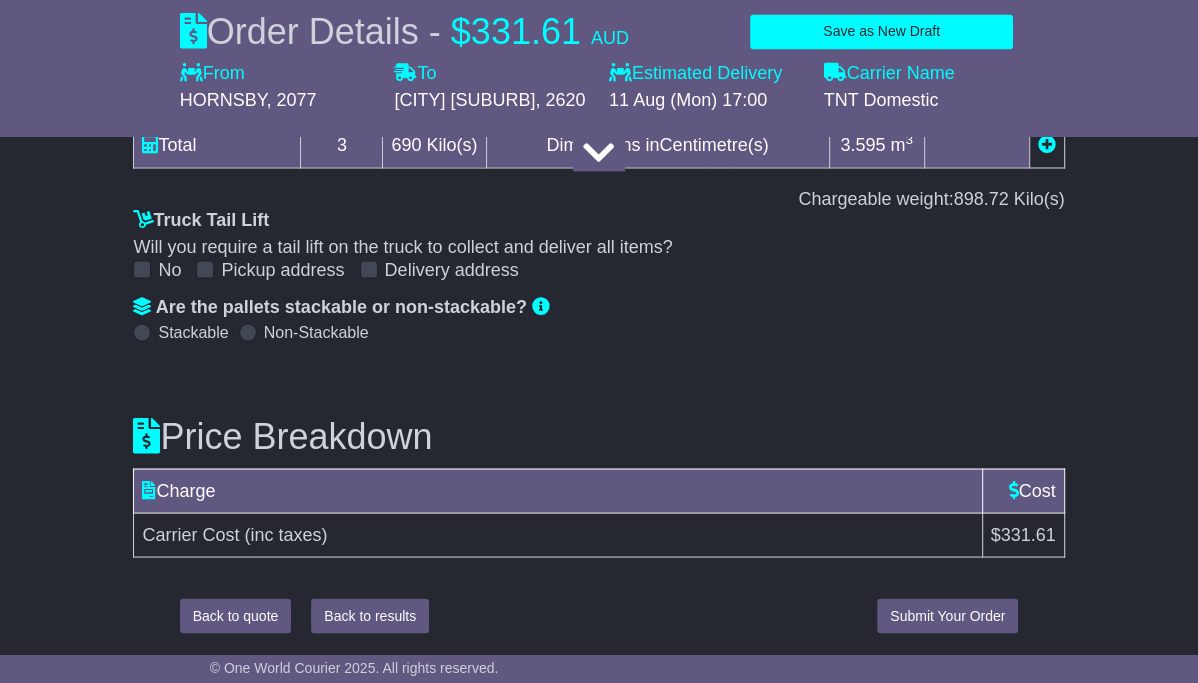 type on "**********" 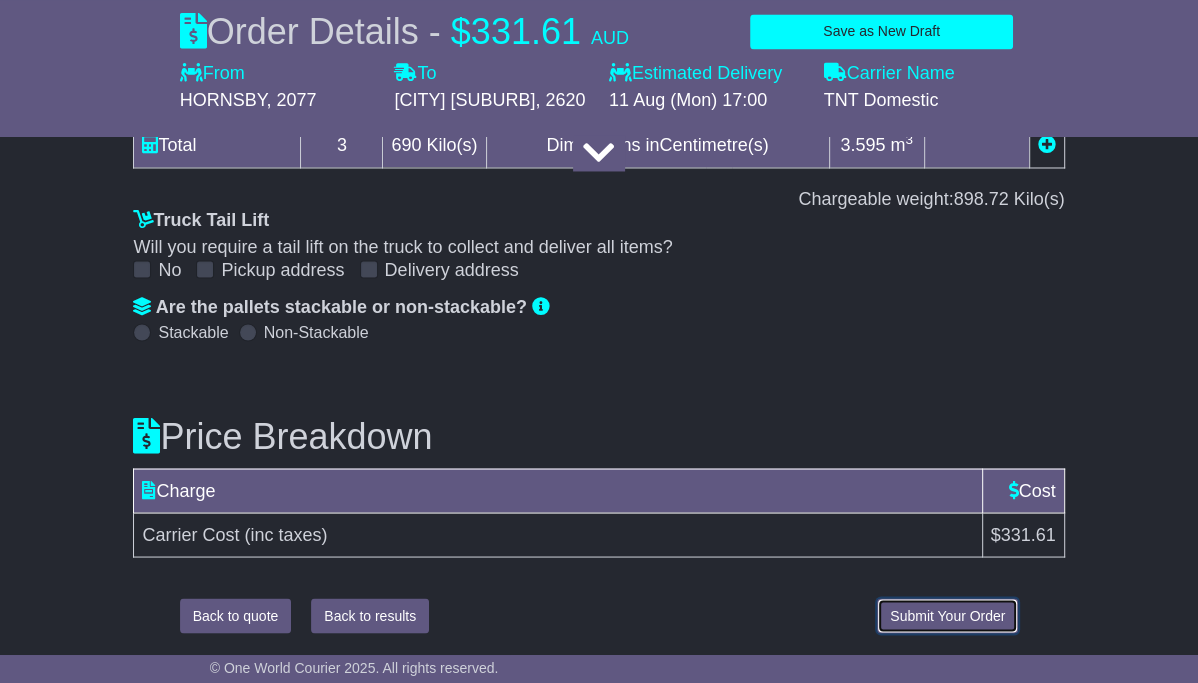 click on "Submit Your Order" at bounding box center (947, 615) 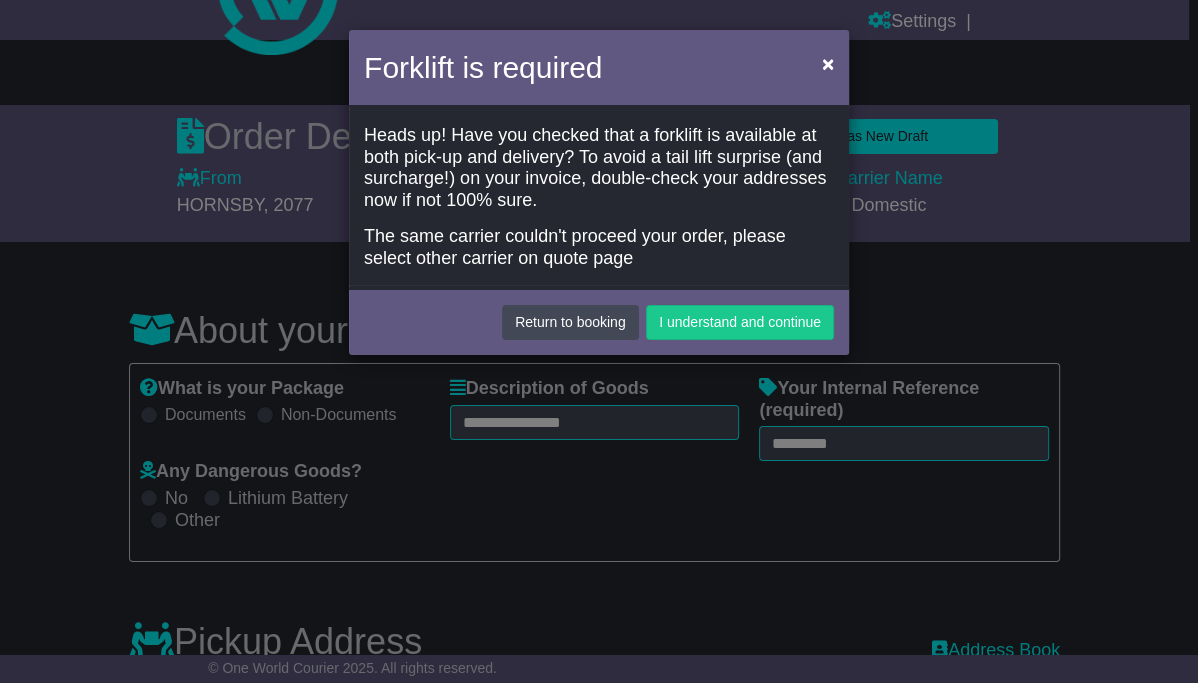 scroll, scrollTop: 0, scrollLeft: 0, axis: both 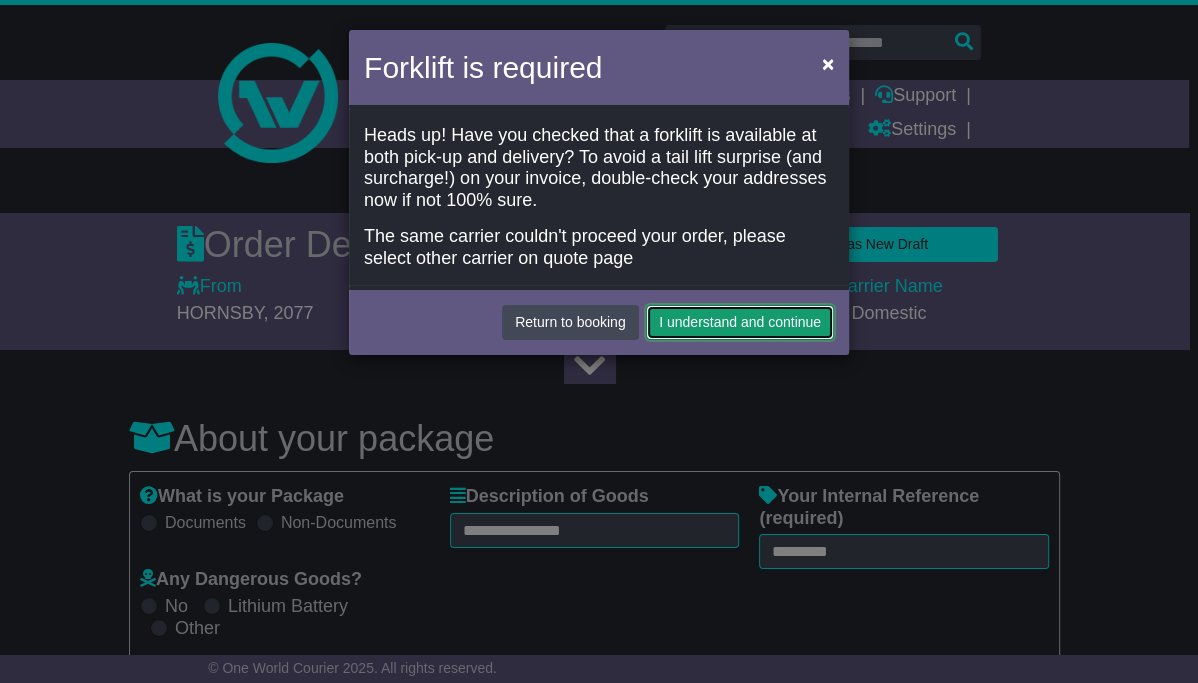 click on "I understand and continue" at bounding box center [740, 322] 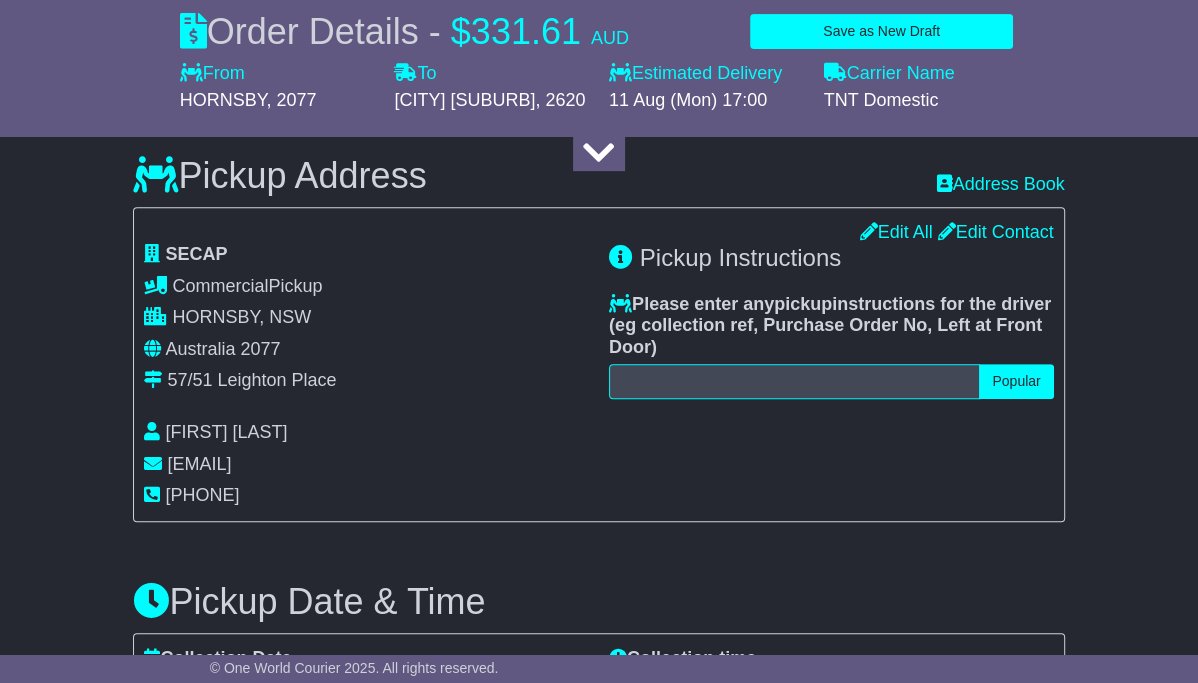 scroll, scrollTop: 575, scrollLeft: 0, axis: vertical 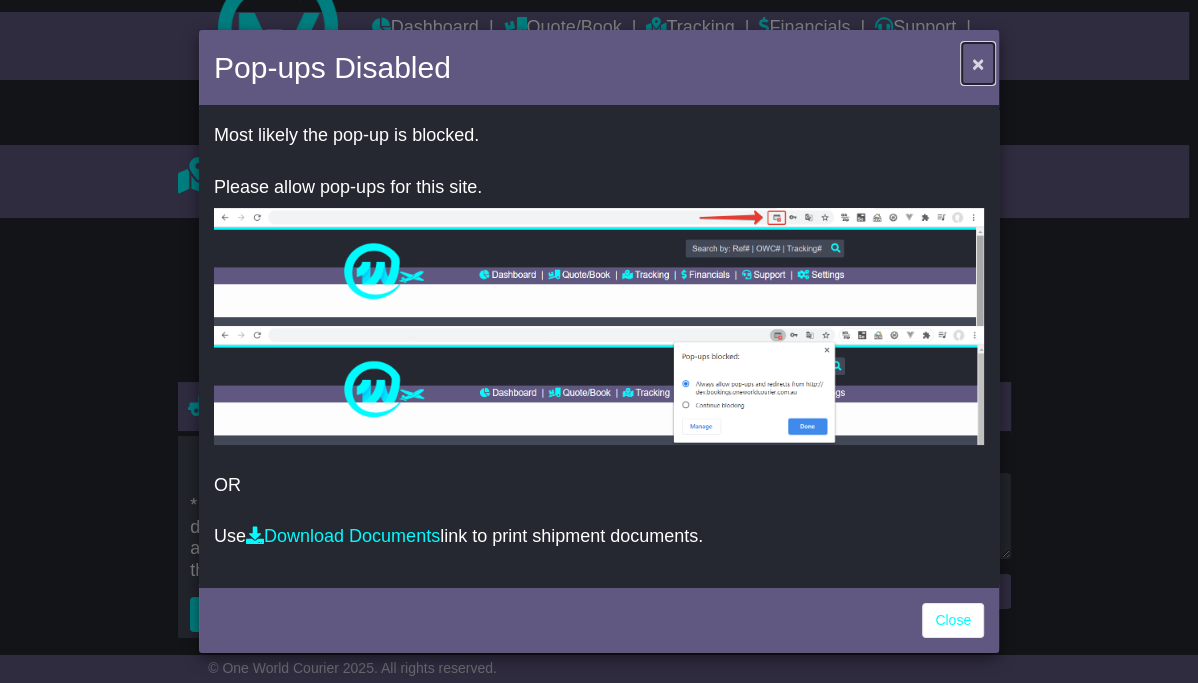 click on "×" at bounding box center [978, 63] 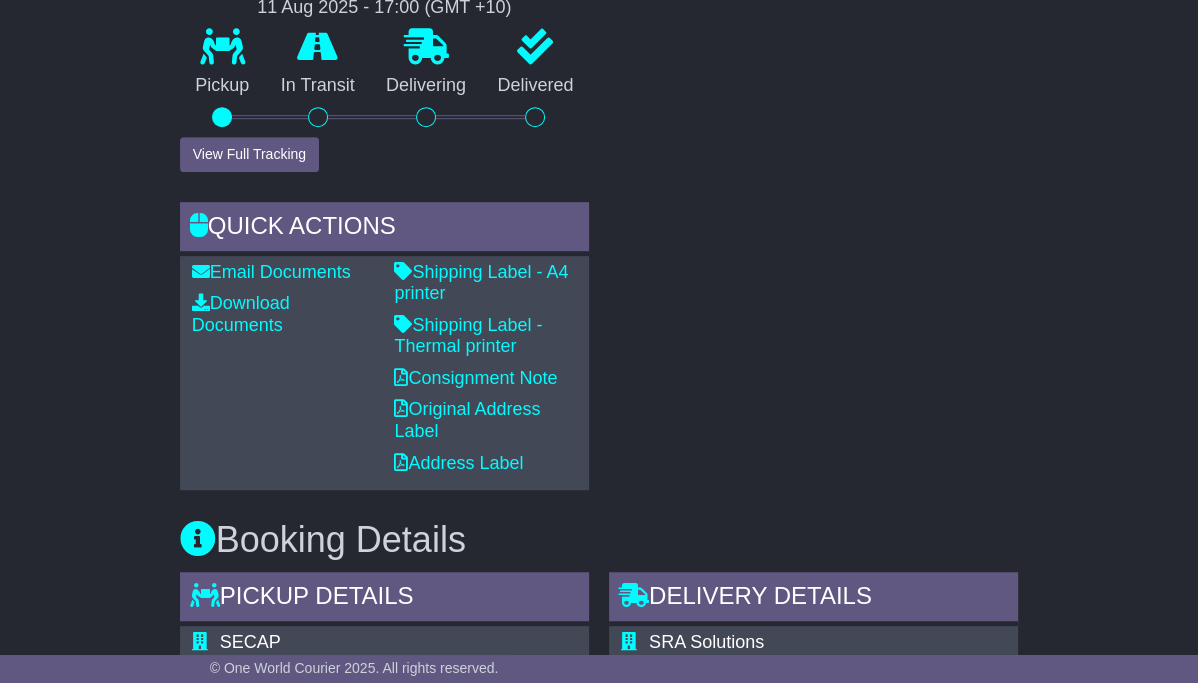 scroll, scrollTop: 828, scrollLeft: 0, axis: vertical 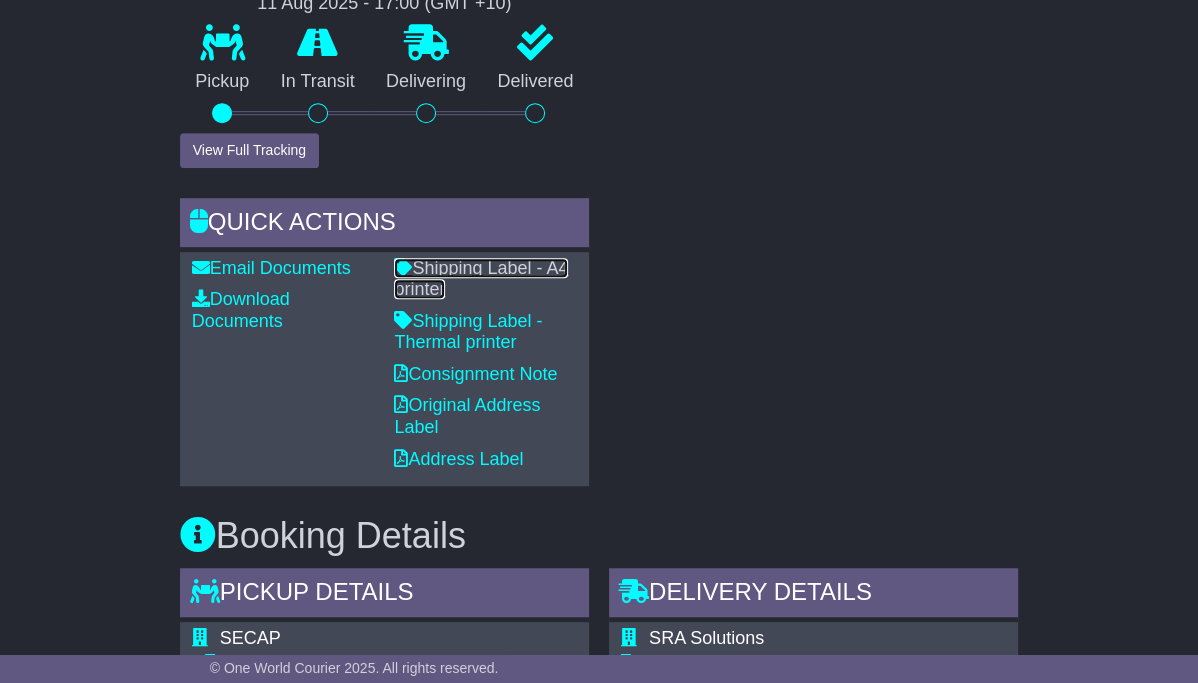 click on "Shipping Label - A4 printer" at bounding box center (481, 279) 